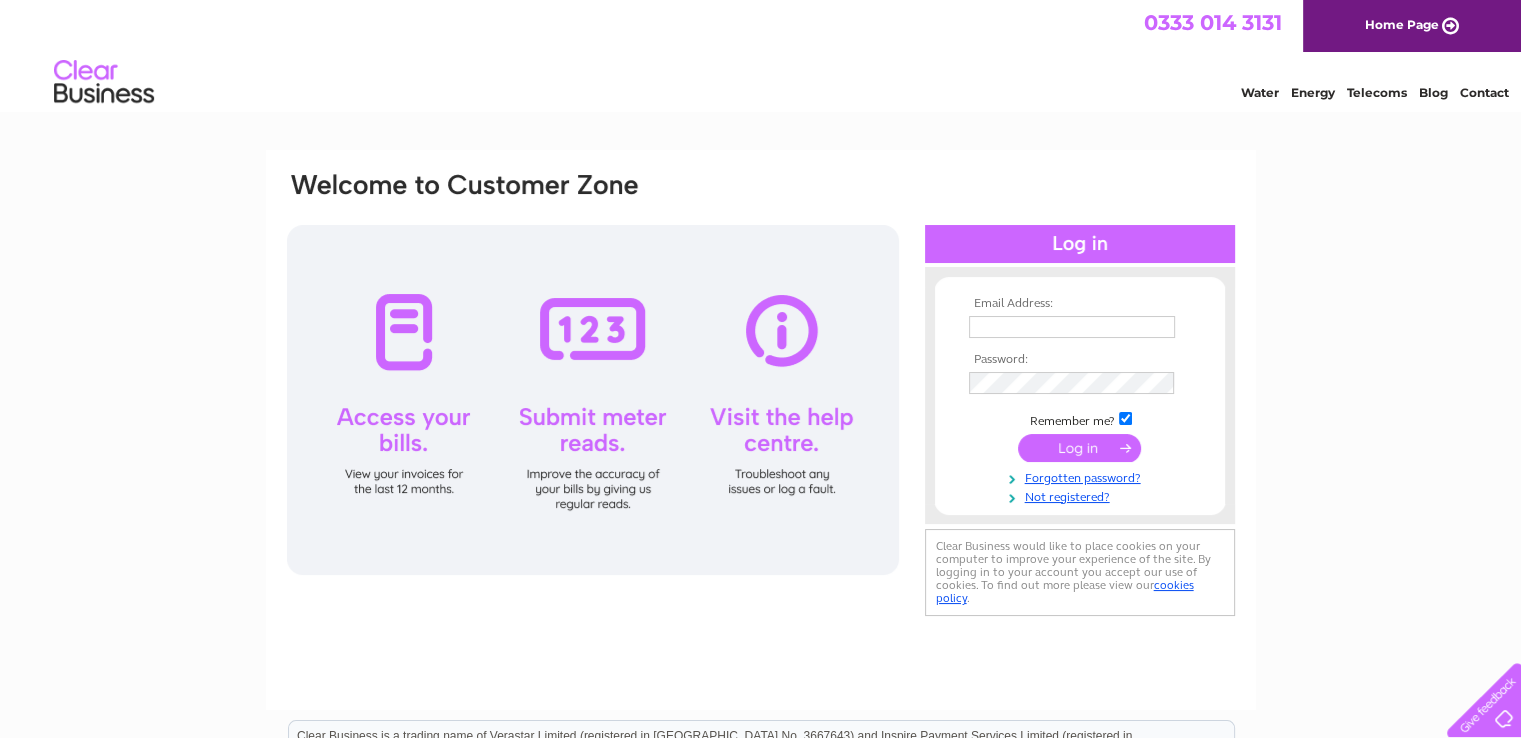 scroll, scrollTop: 0, scrollLeft: 0, axis: both 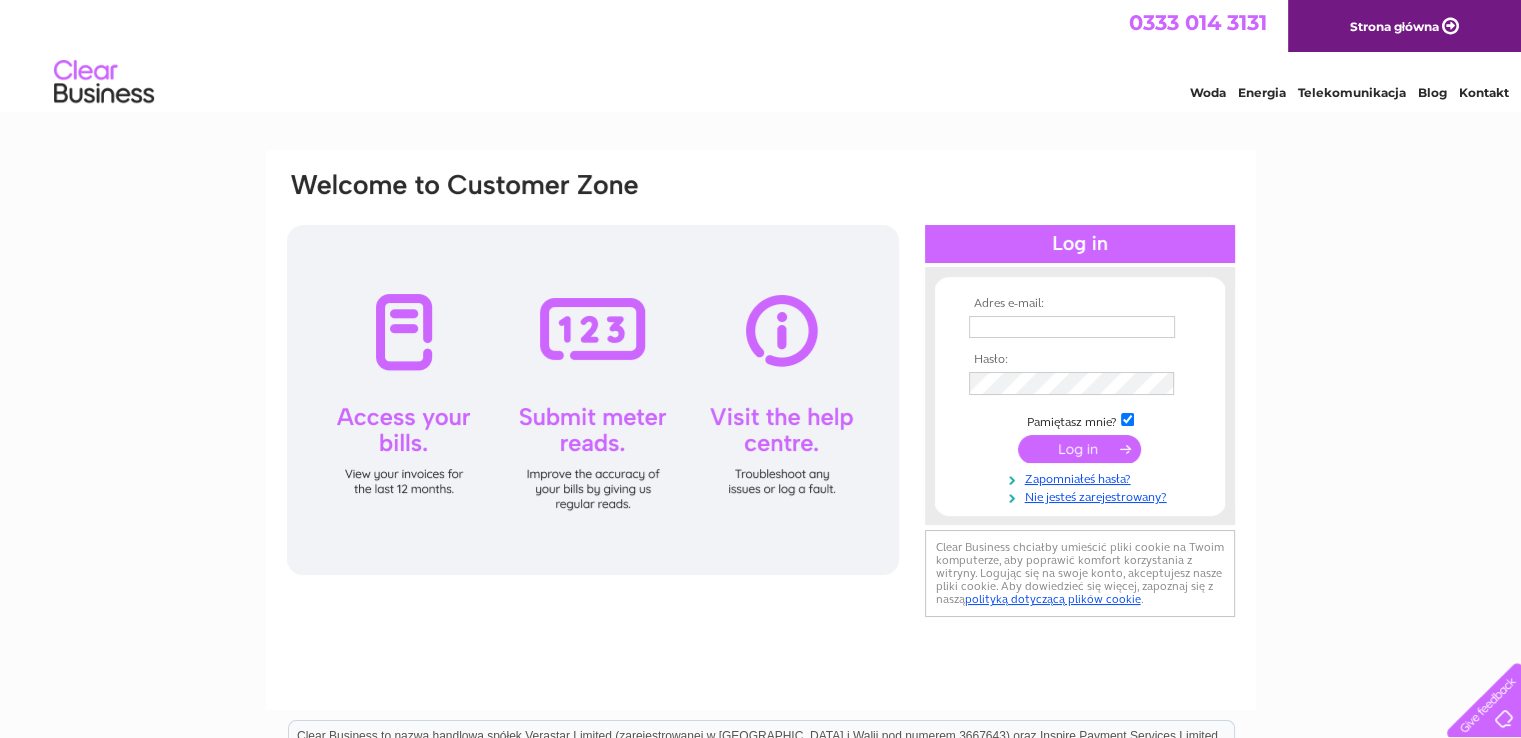 click at bounding box center [1072, 327] 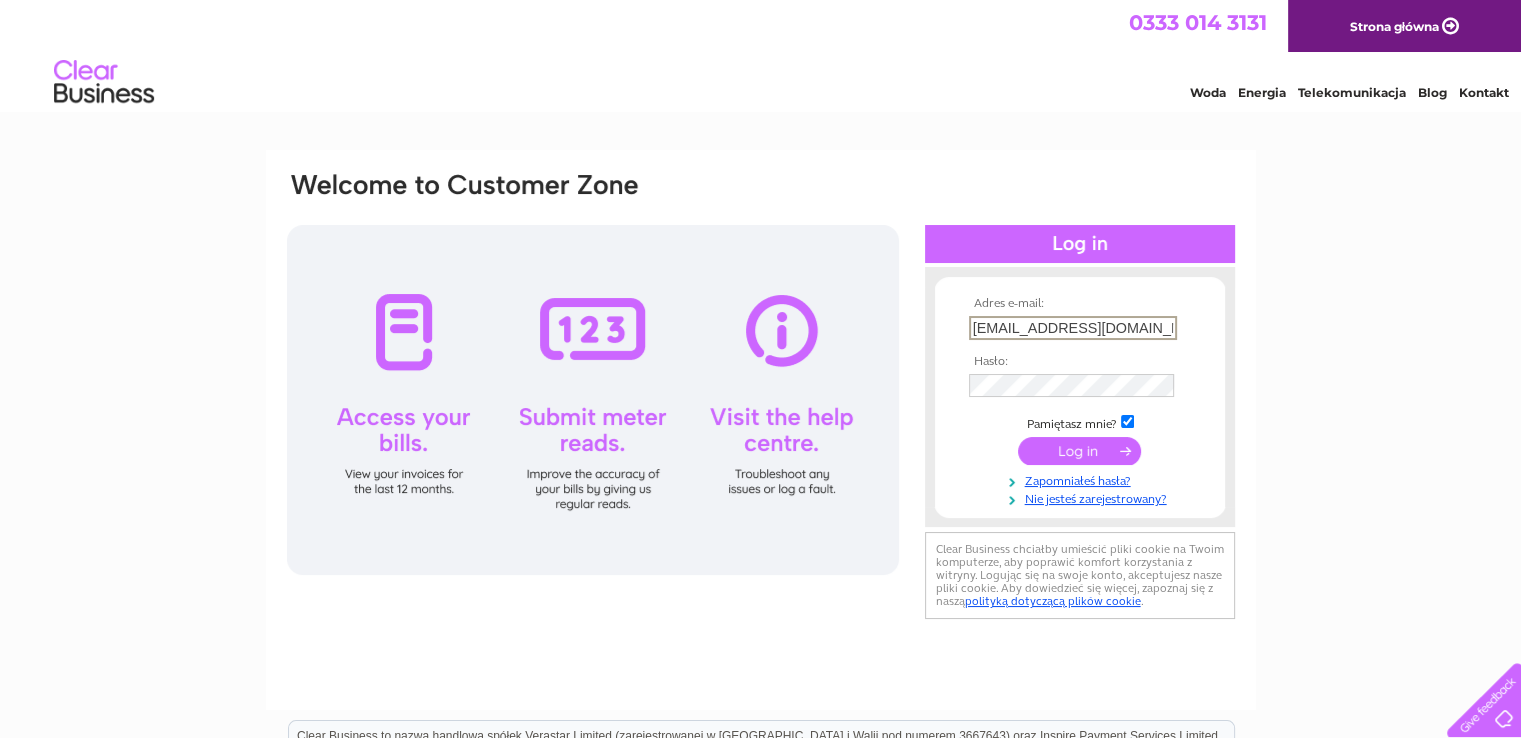 type on "asbmotorsglasgow@gmail.com" 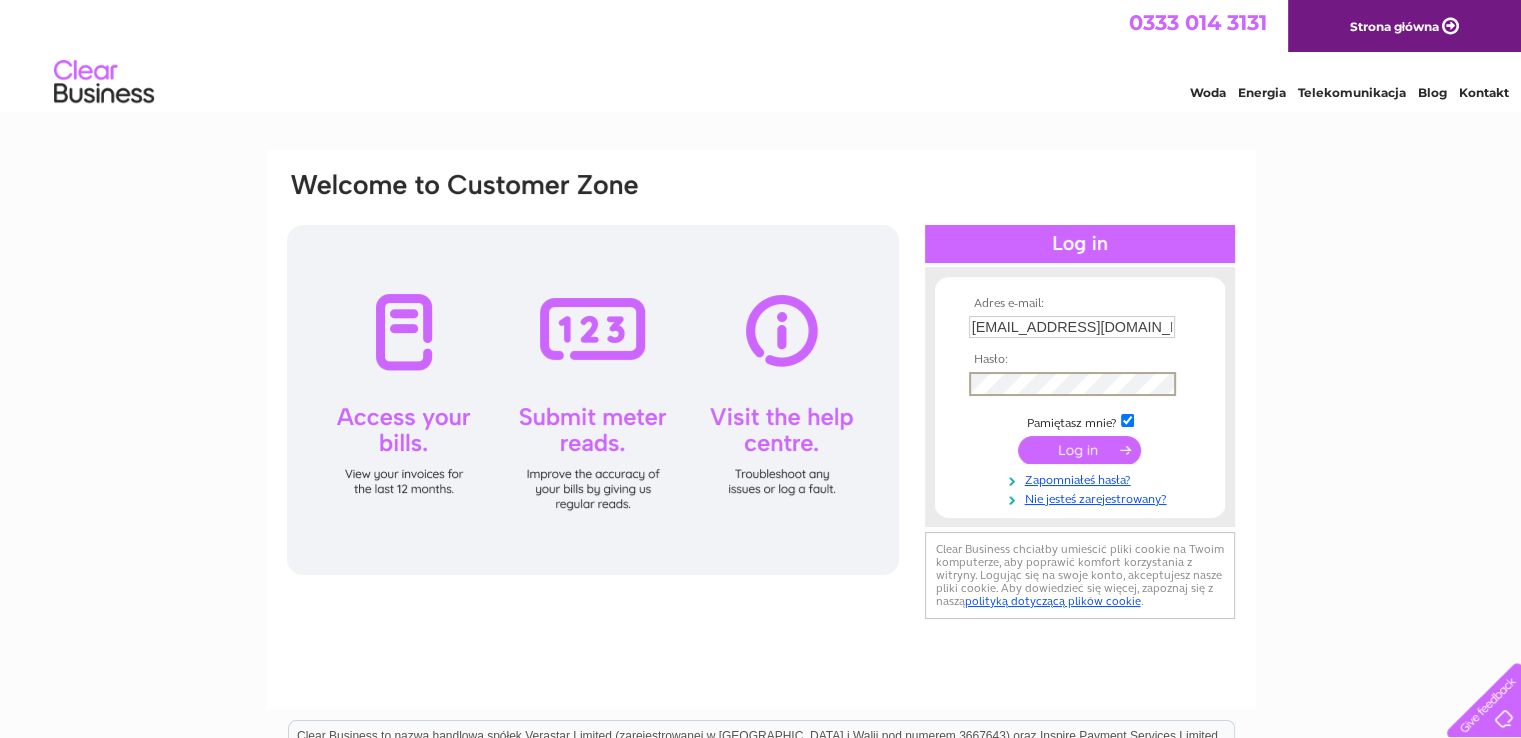 click at bounding box center (1079, 450) 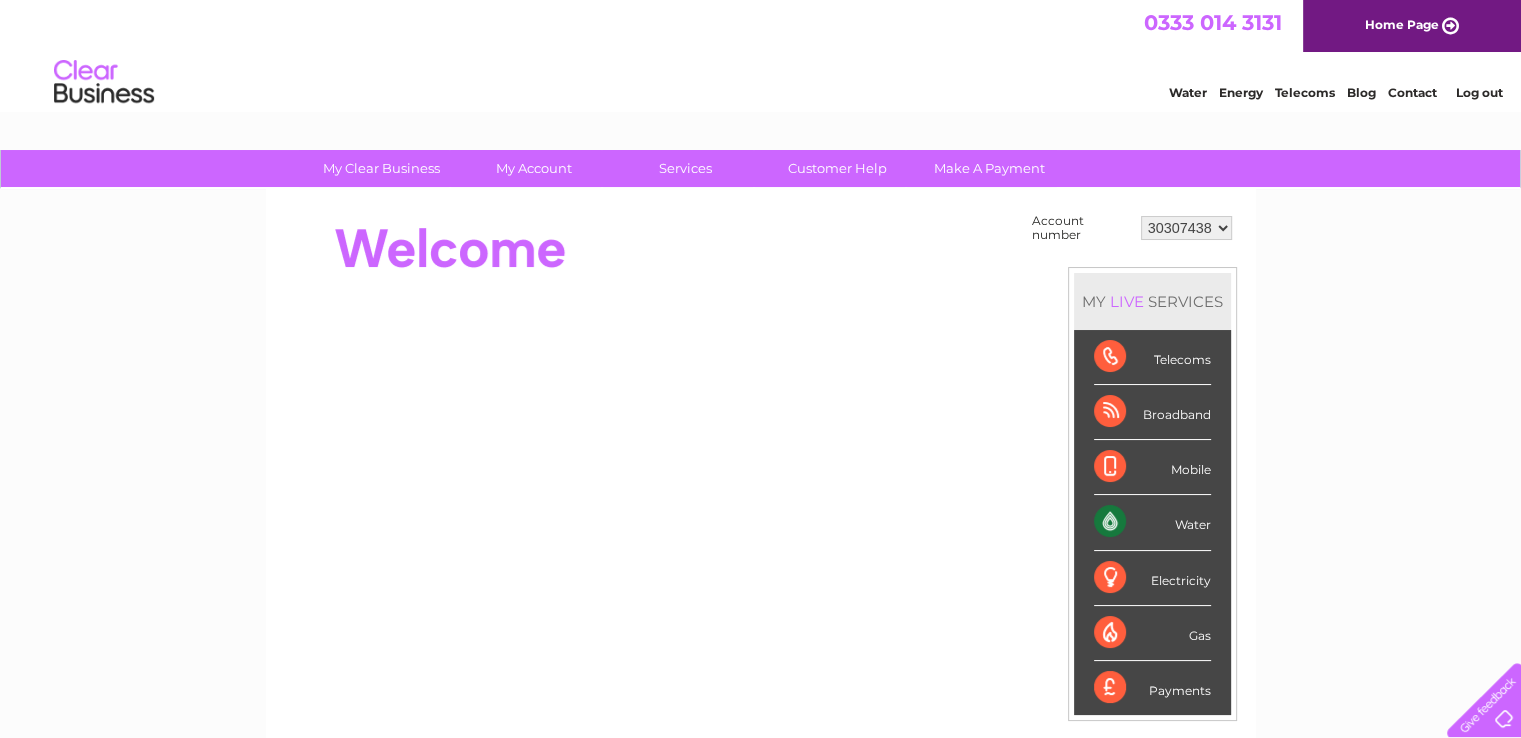 scroll, scrollTop: 0, scrollLeft: 0, axis: both 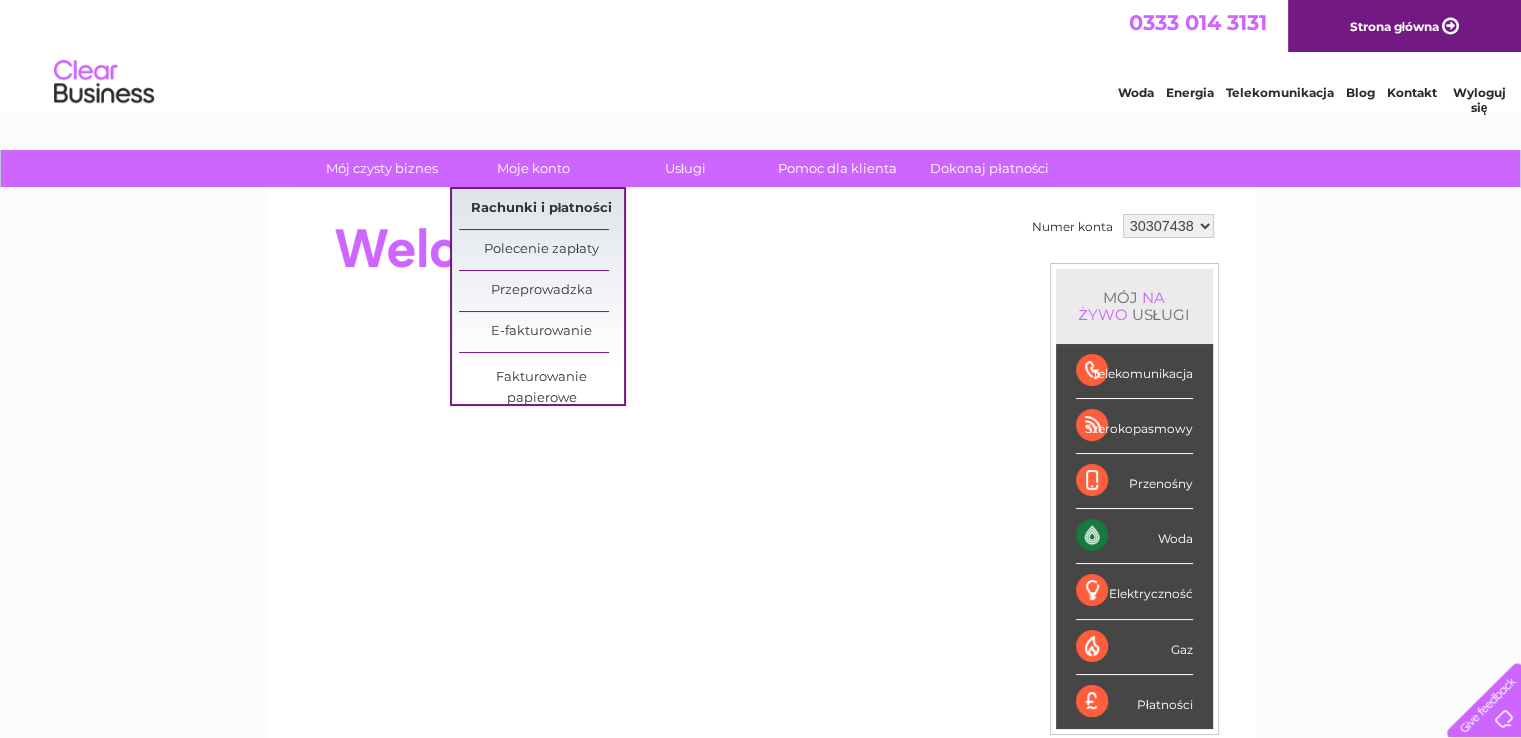 click on "Rachunki i płatności" at bounding box center [542, 207] 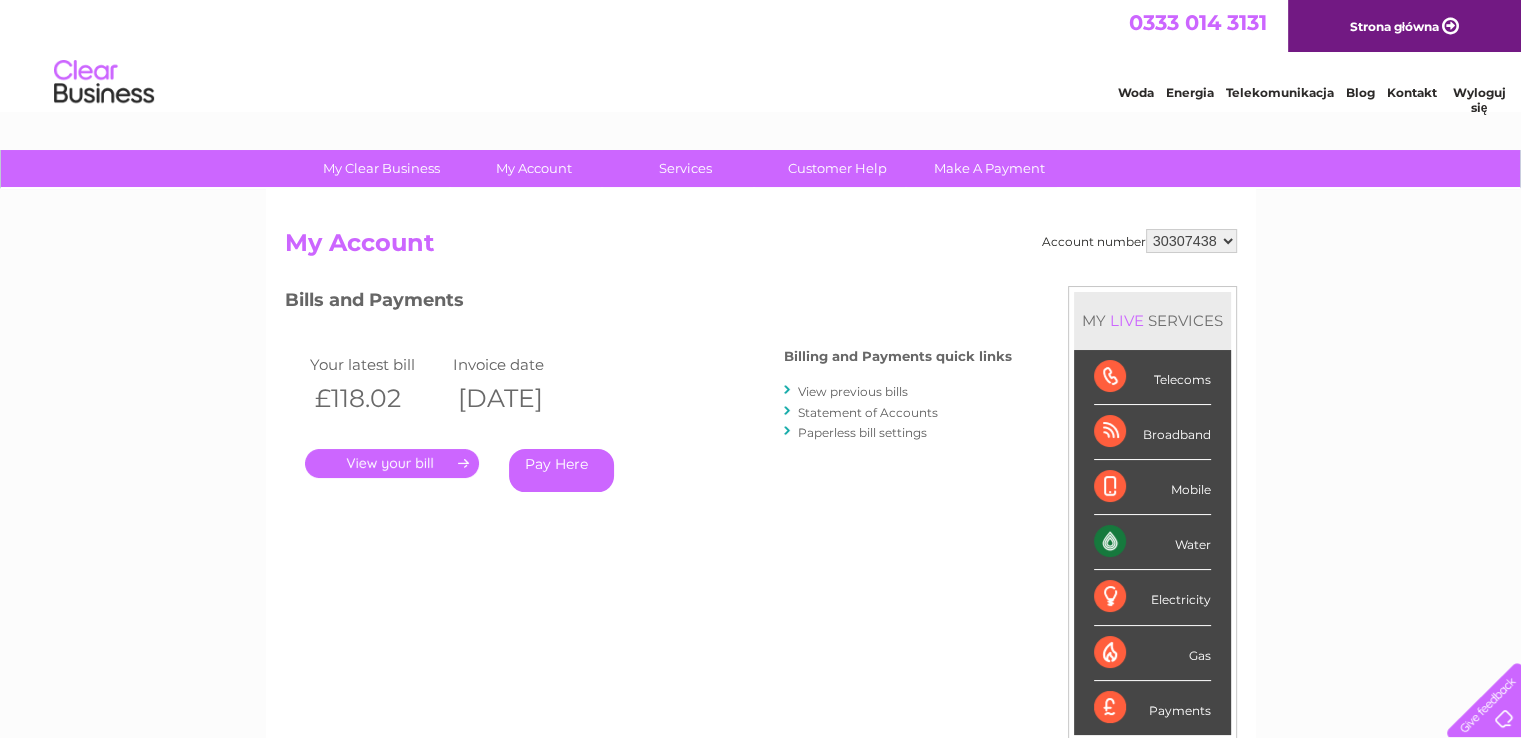 scroll, scrollTop: 0, scrollLeft: 0, axis: both 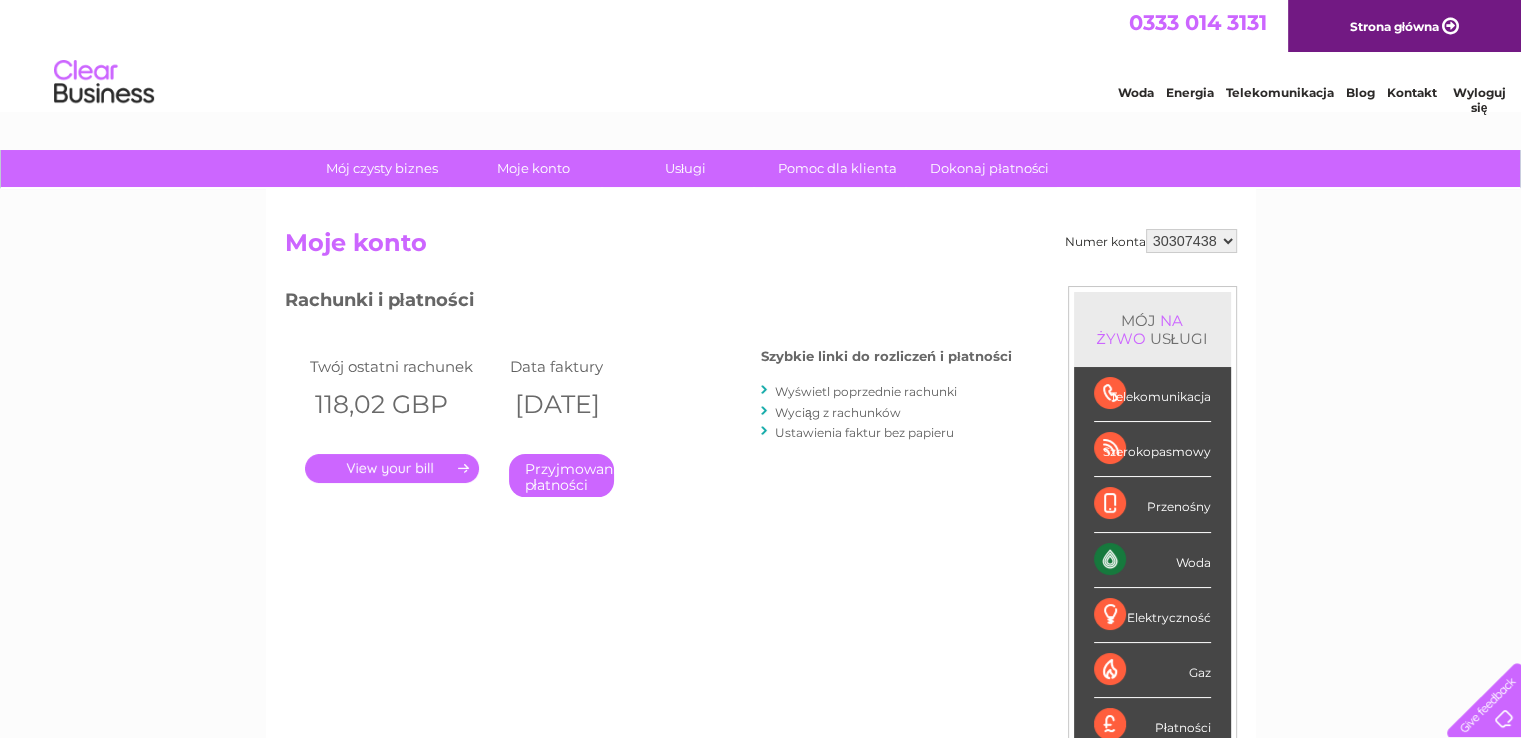 drag, startPoint x: 319, startPoint y: 398, endPoint x: 331, endPoint y: 401, distance: 12.369317 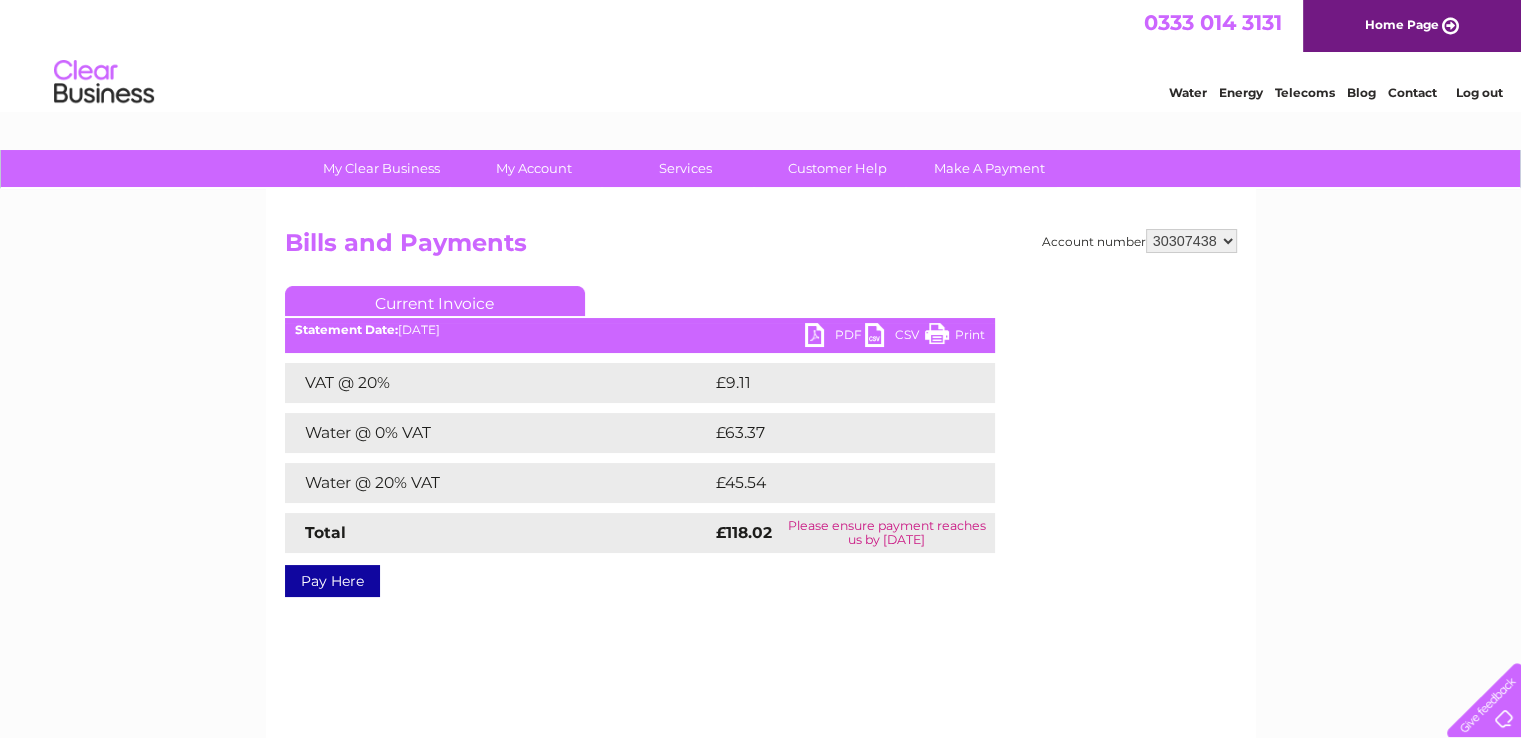 scroll, scrollTop: 0, scrollLeft: 0, axis: both 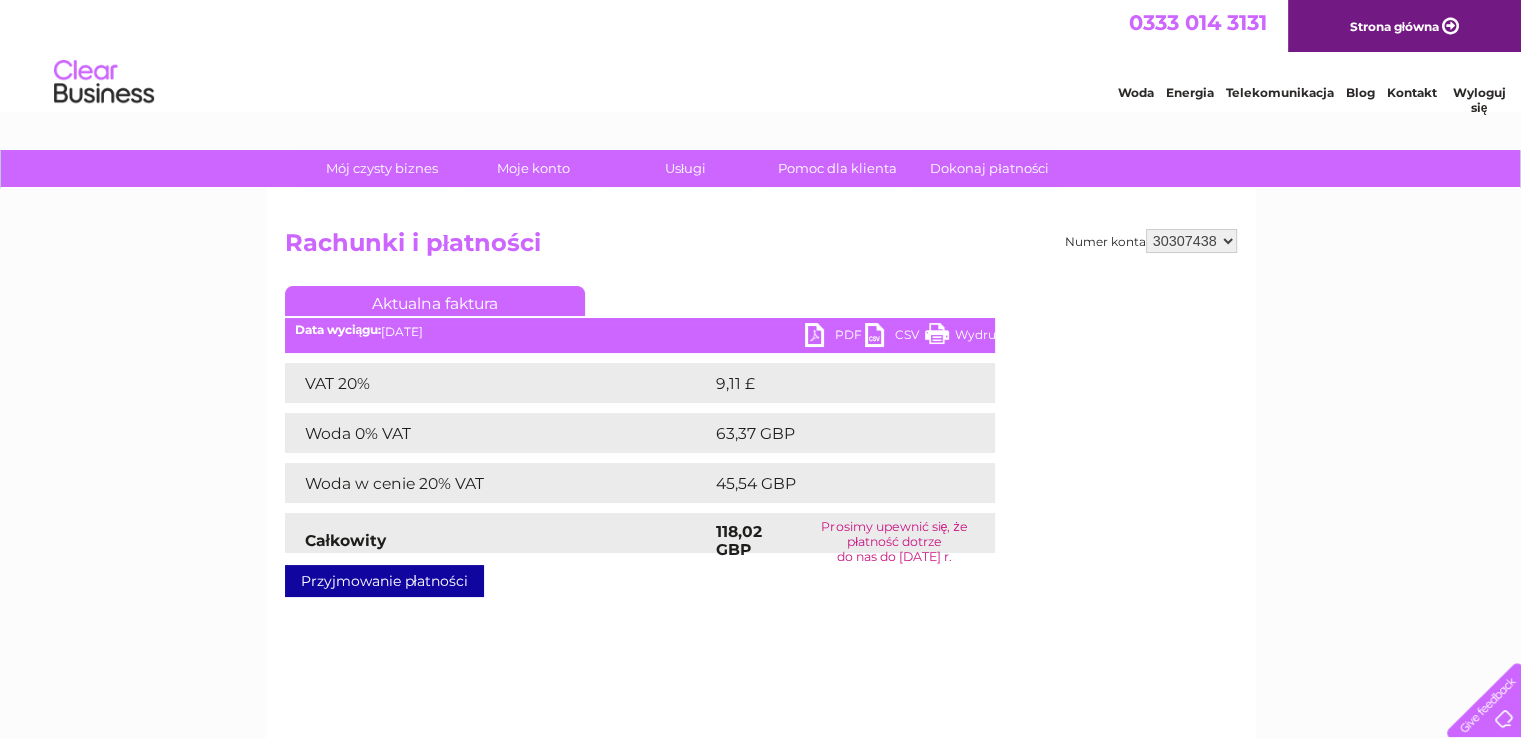 click on "Prosimy upewnić się, że płatność dotrze" at bounding box center (894, 533) 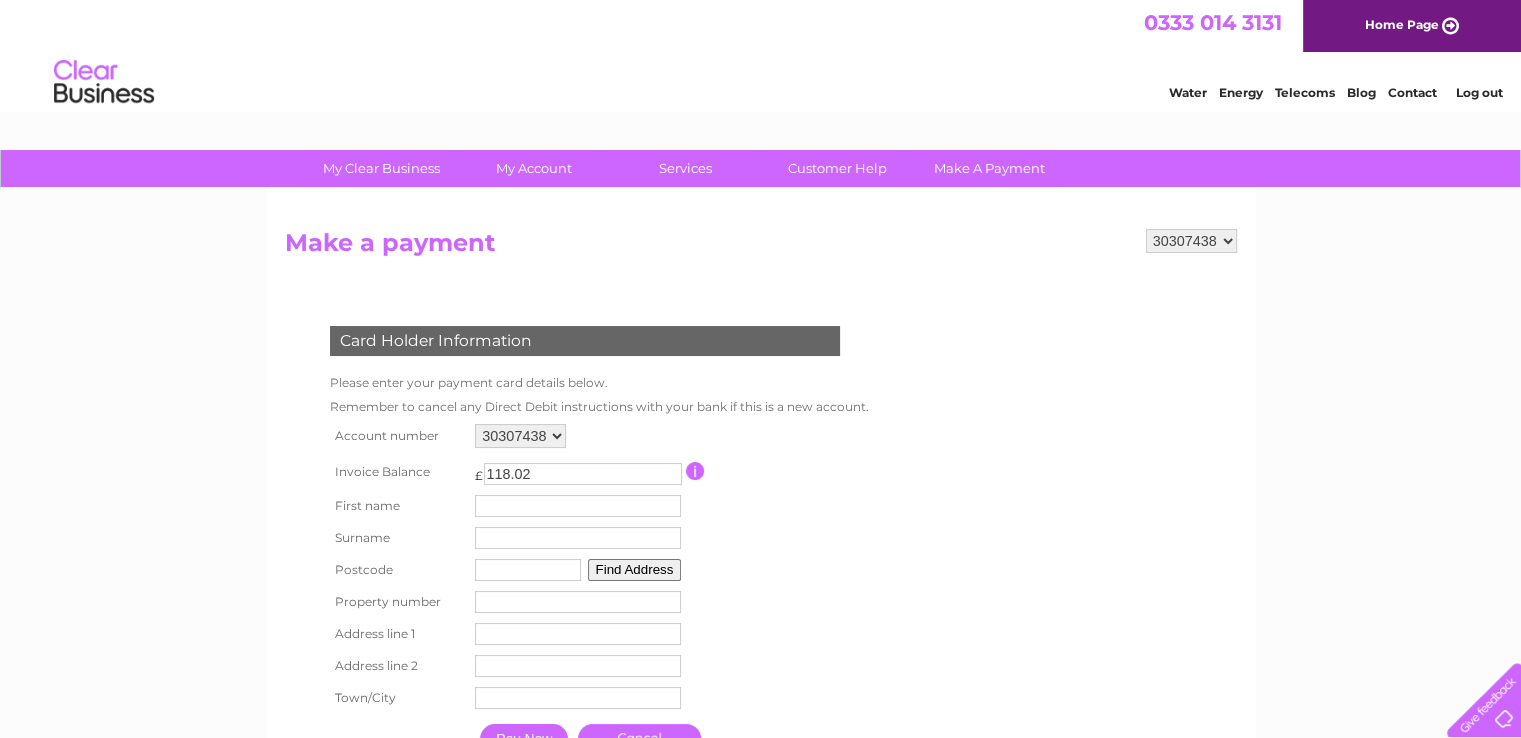 scroll, scrollTop: 0, scrollLeft: 0, axis: both 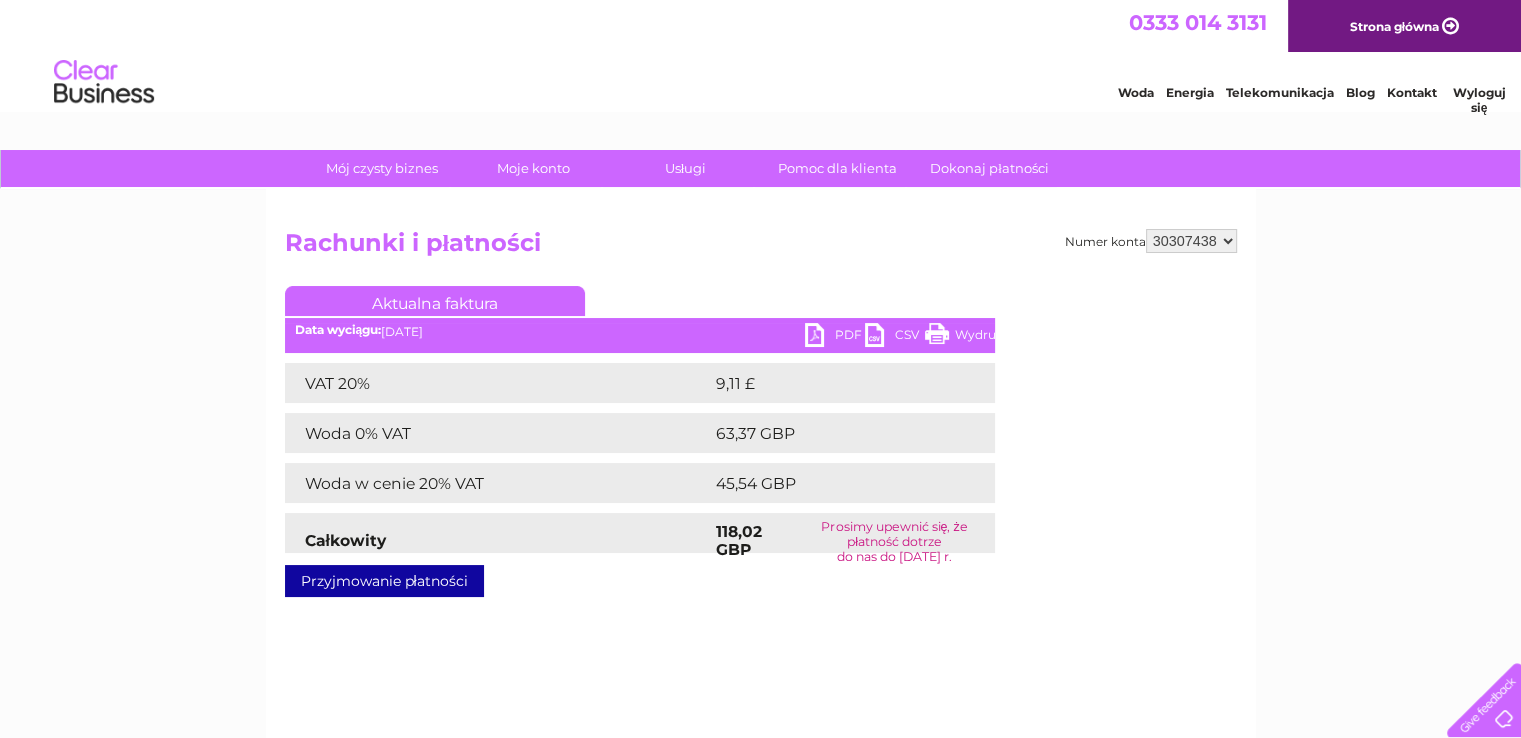 click on "PDF" at bounding box center [835, 337] 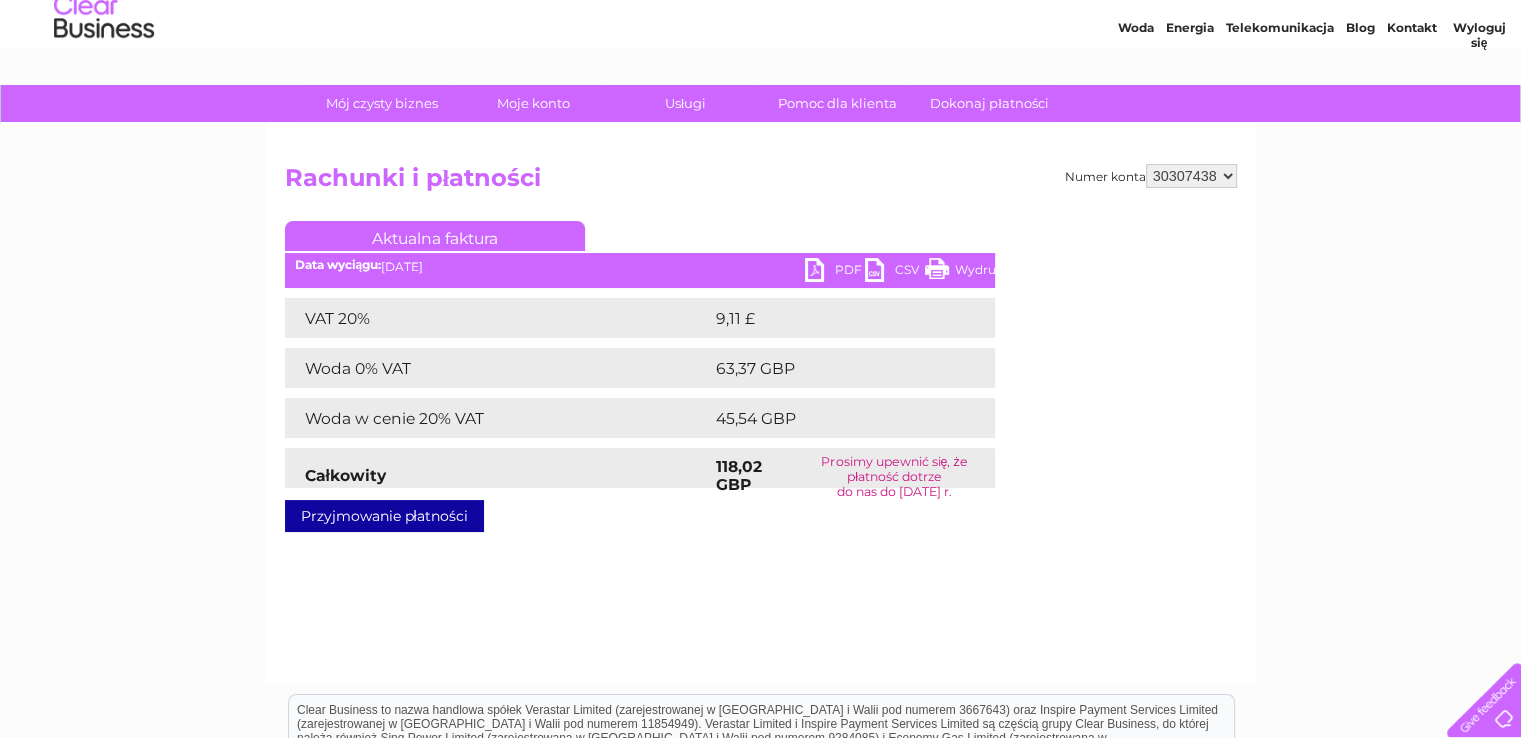 scroll, scrollTop: 100, scrollLeft: 0, axis: vertical 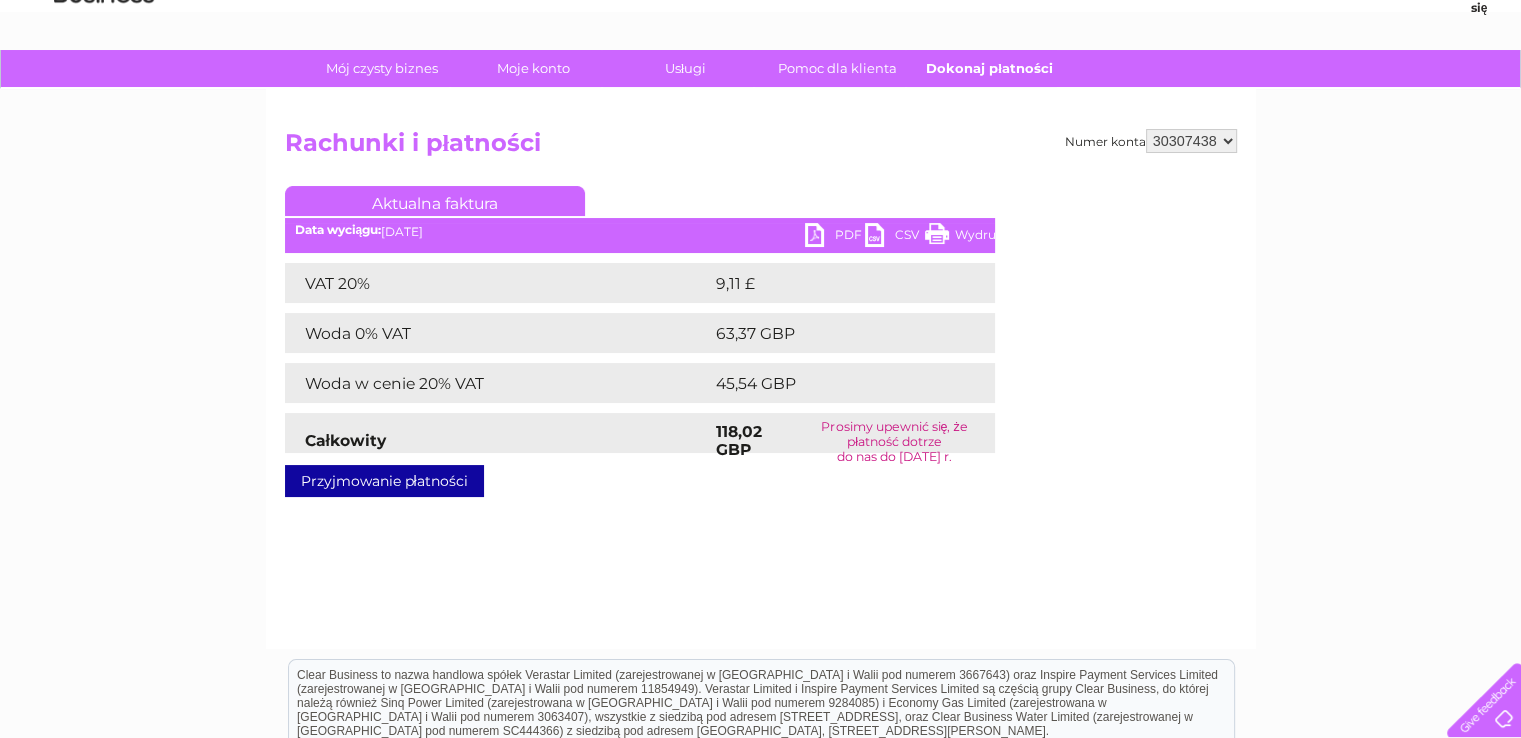 click on "Dokonaj płatności" at bounding box center (989, 68) 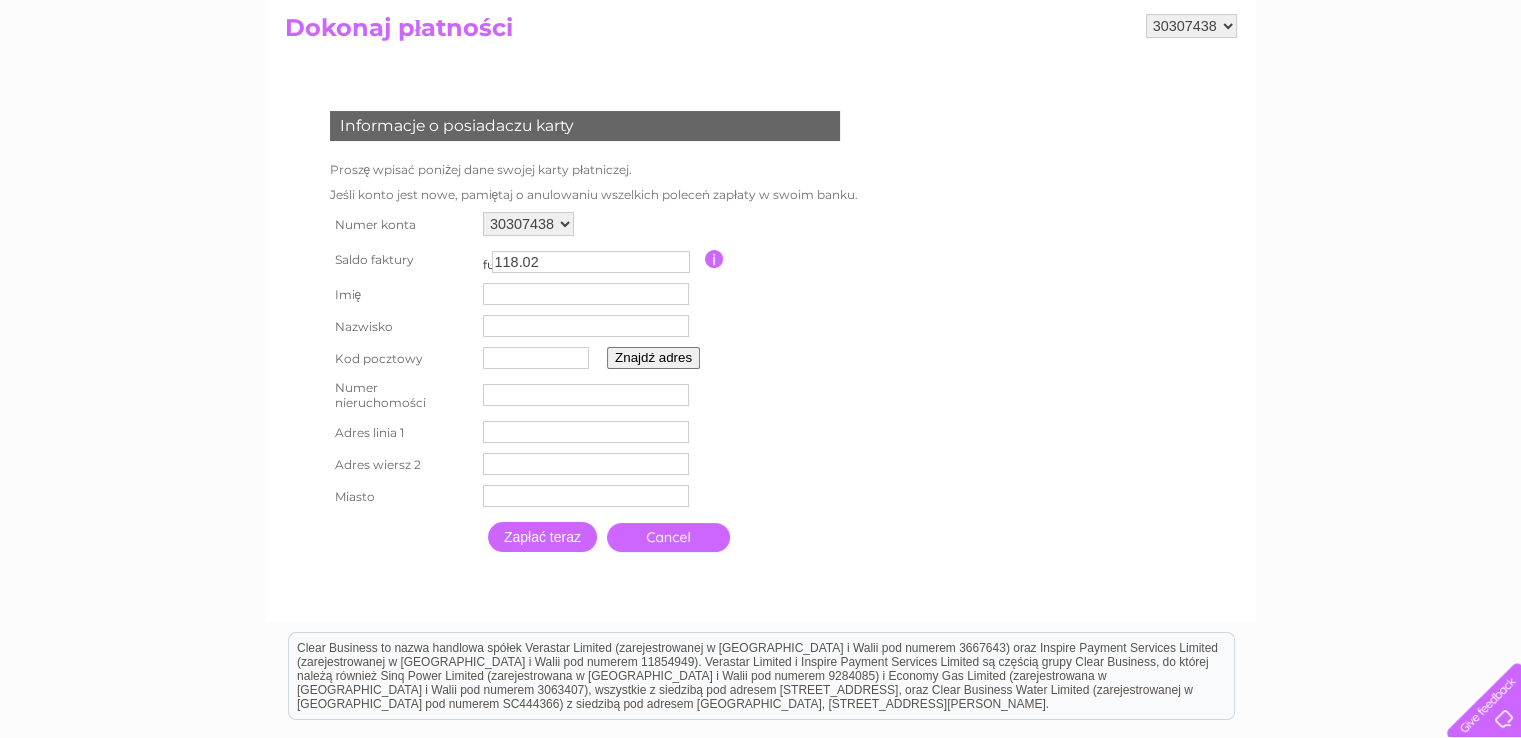 scroll, scrollTop: 202, scrollLeft: 0, axis: vertical 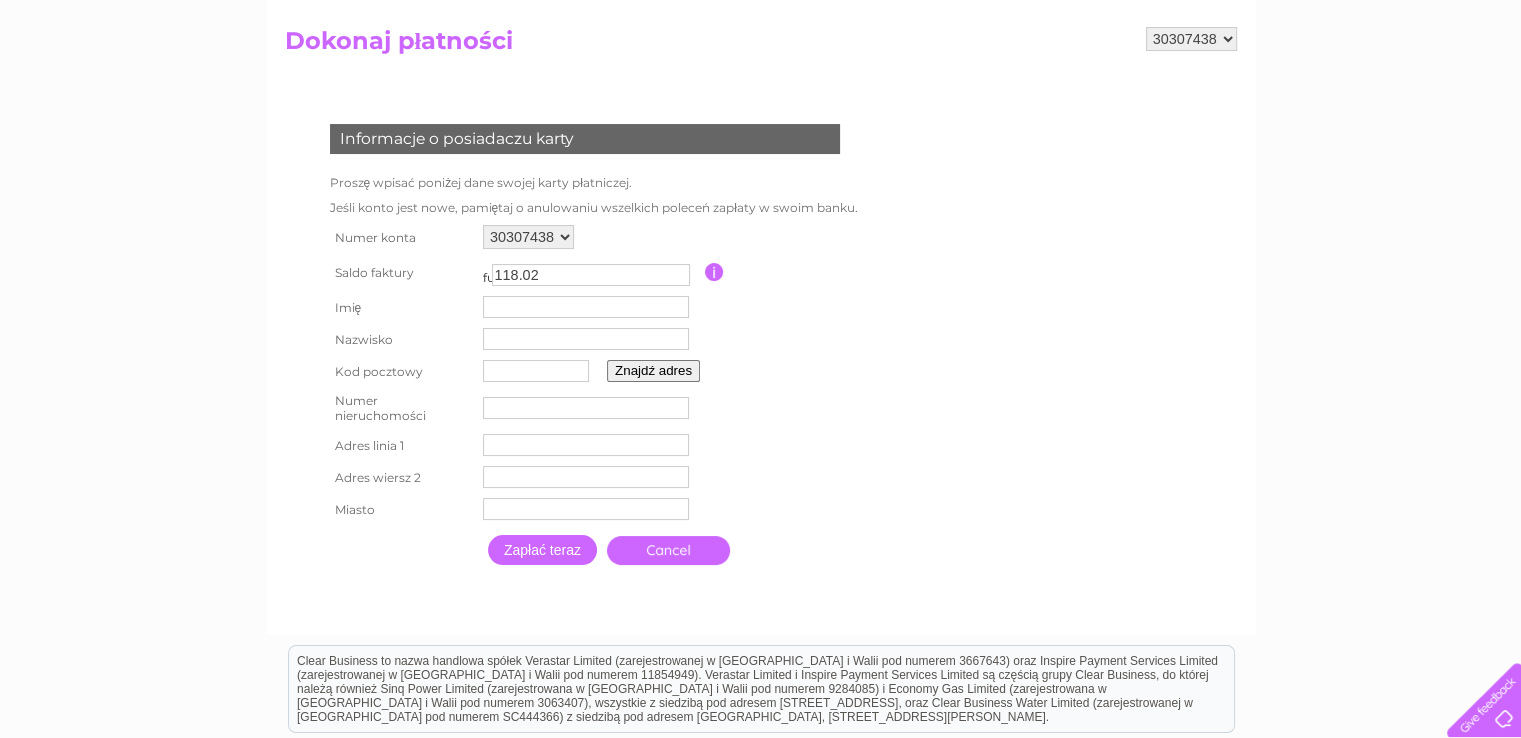 click at bounding box center [586, 307] 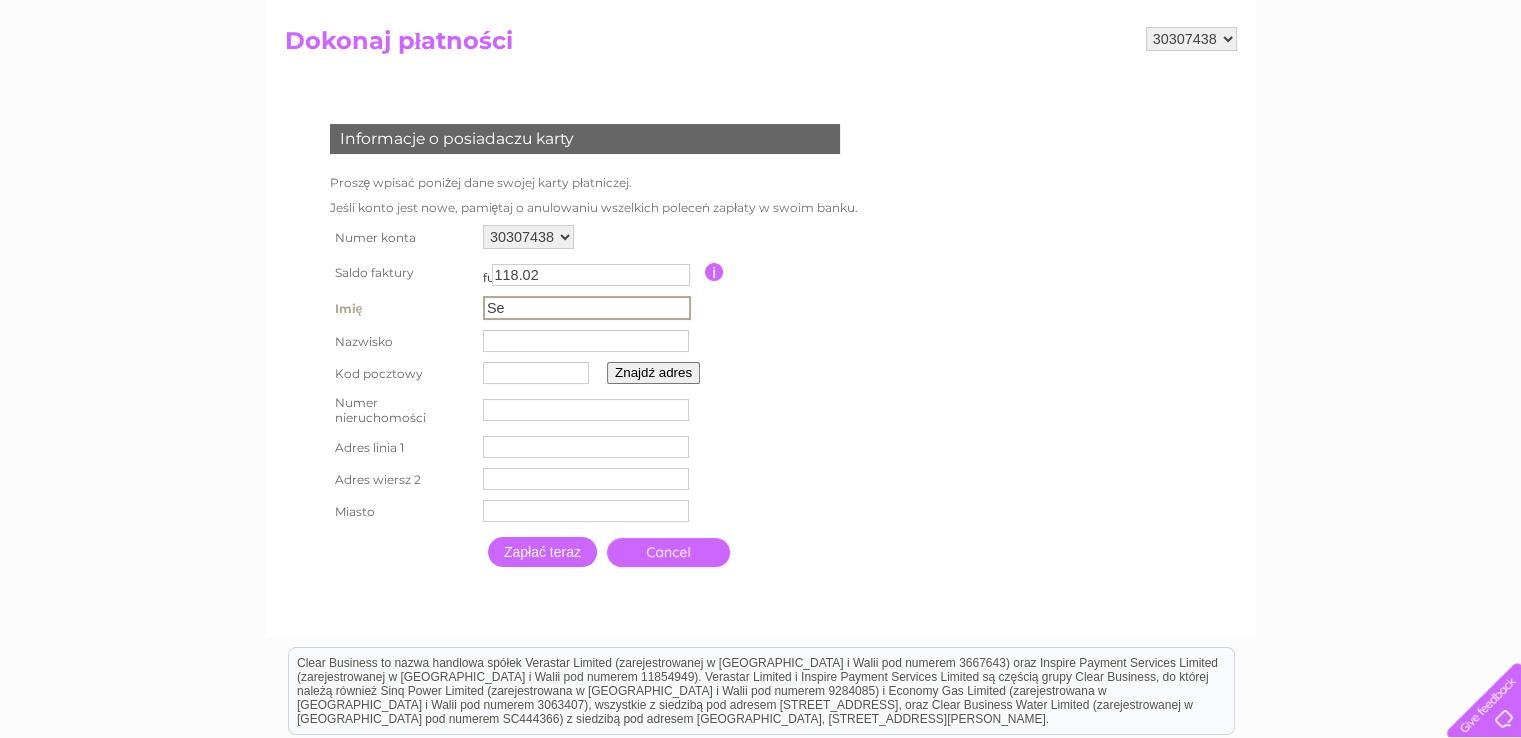 type on "Sebastian" 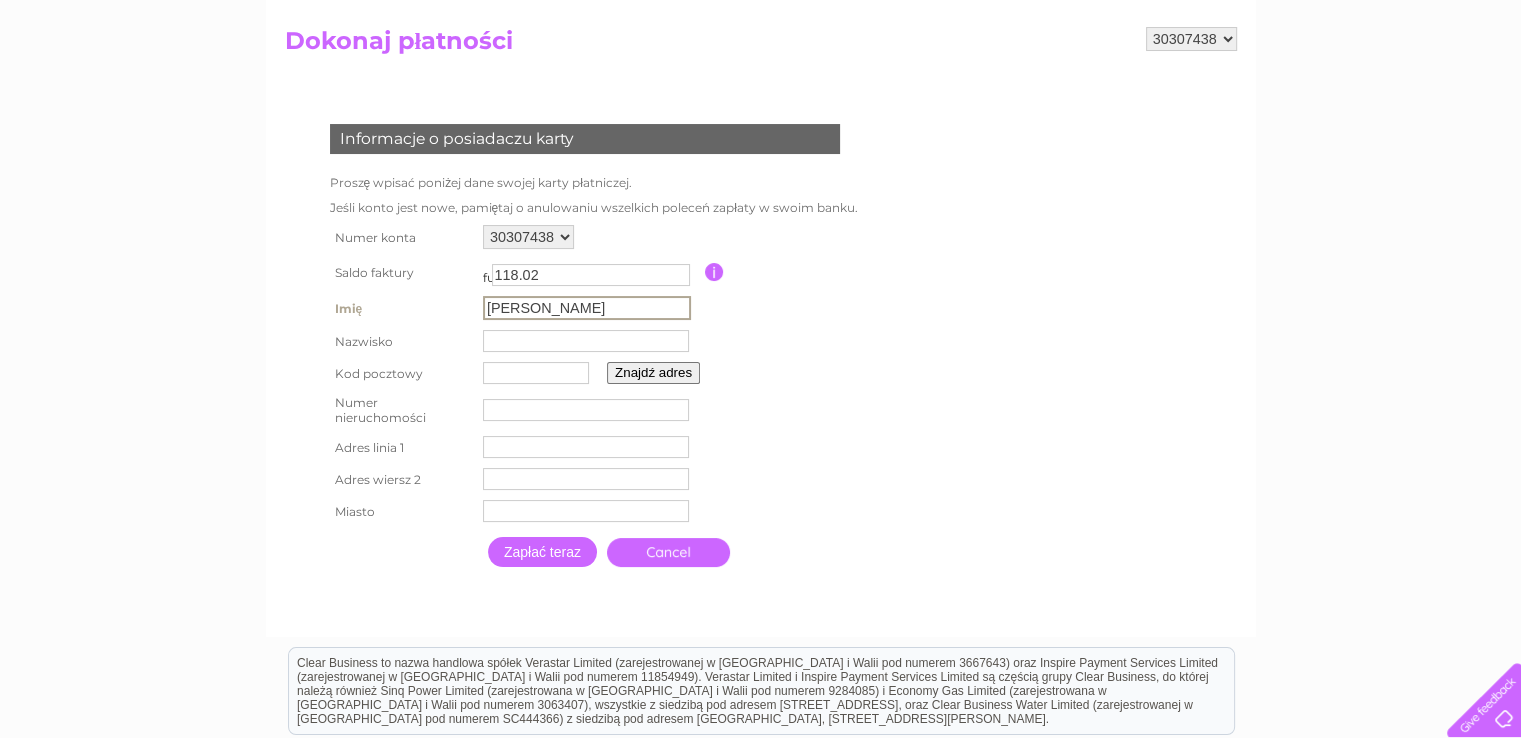 type on "Lalicki" 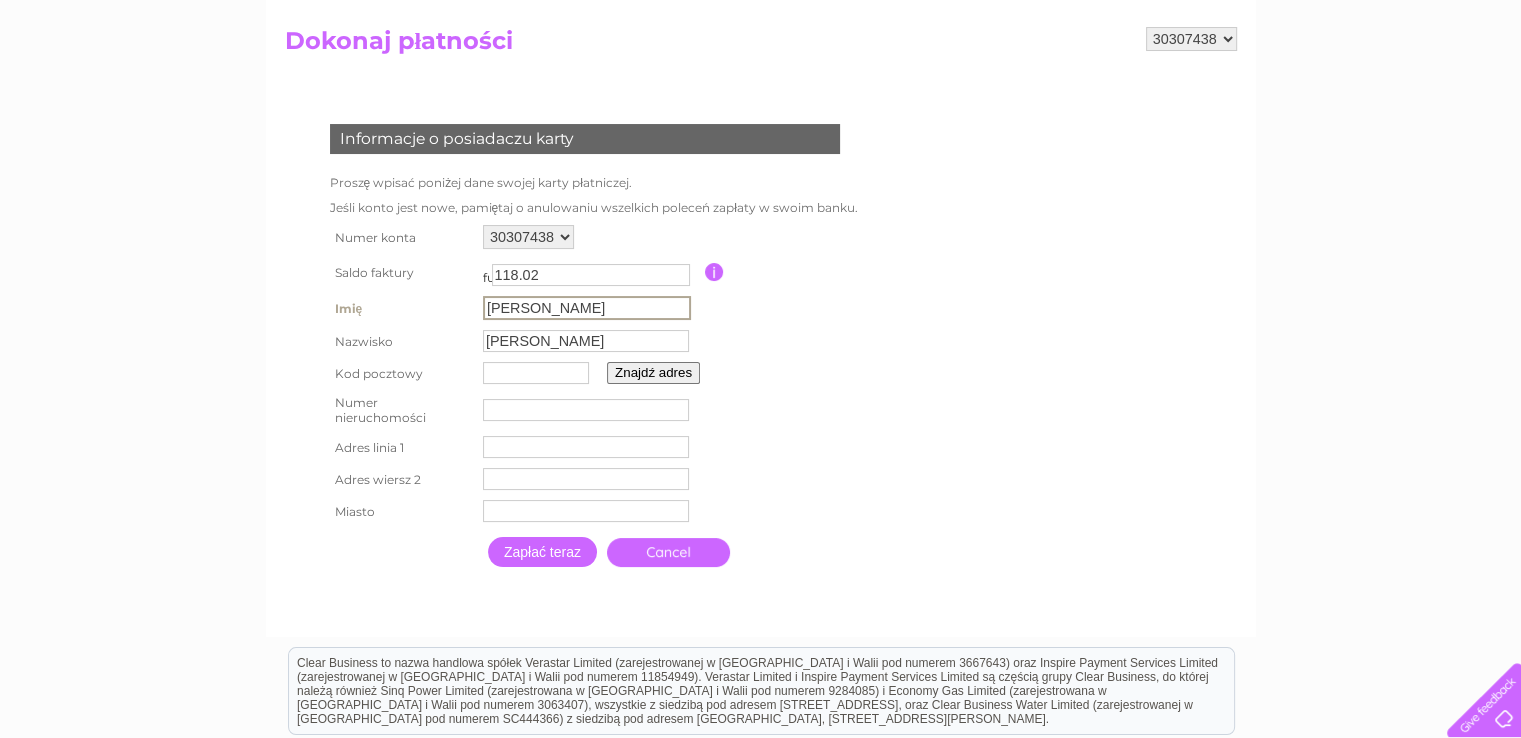 type on "ML3 0QX" 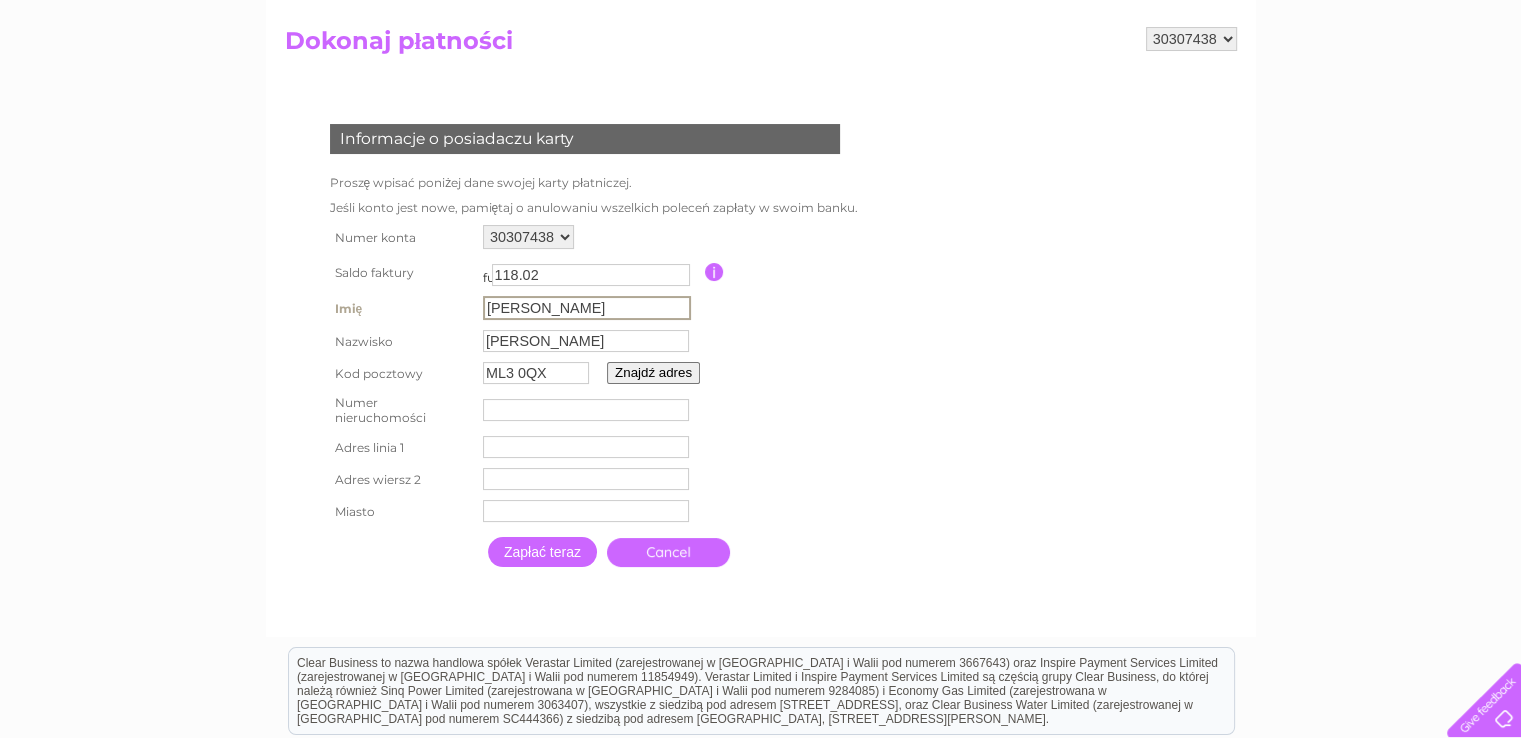 type on "5" 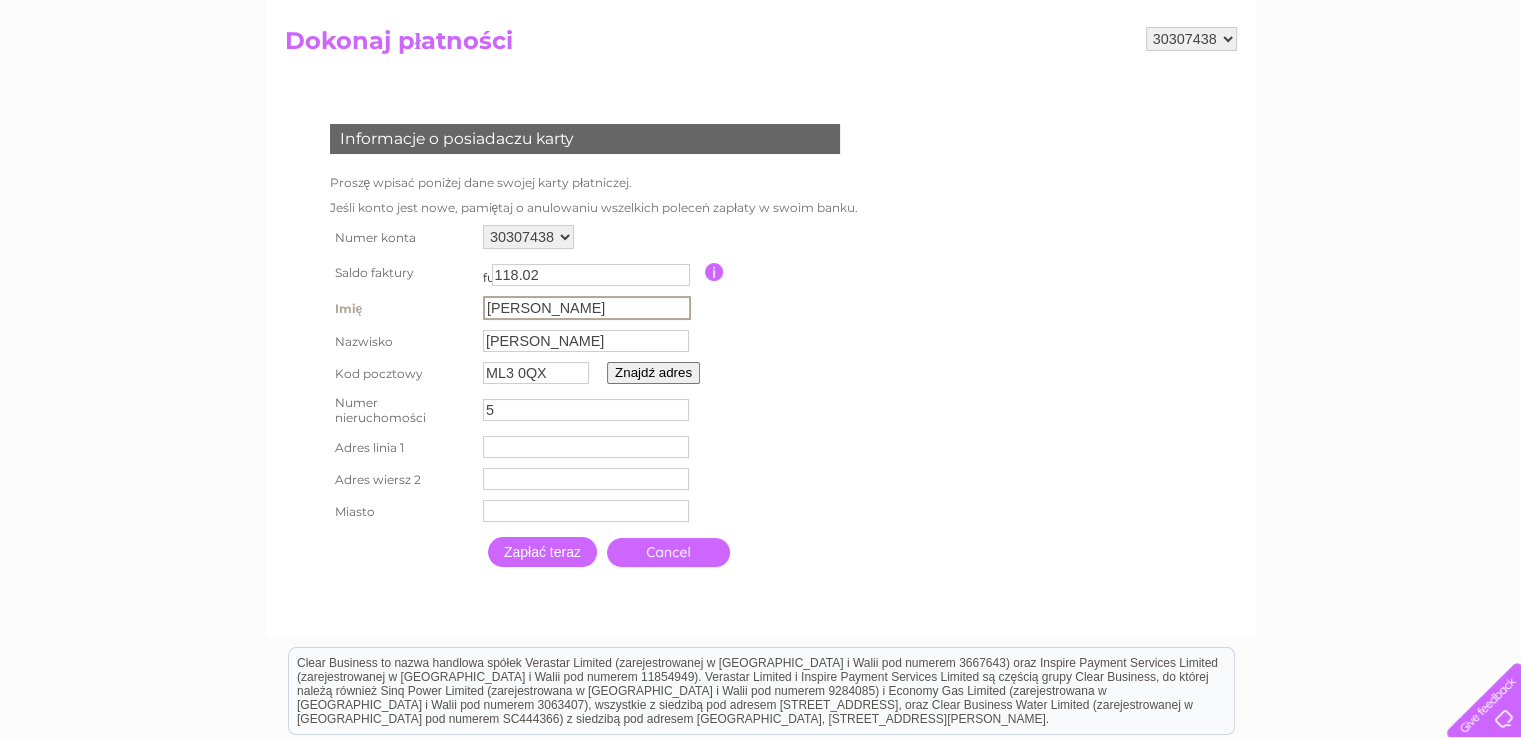 type on "Sebastian" 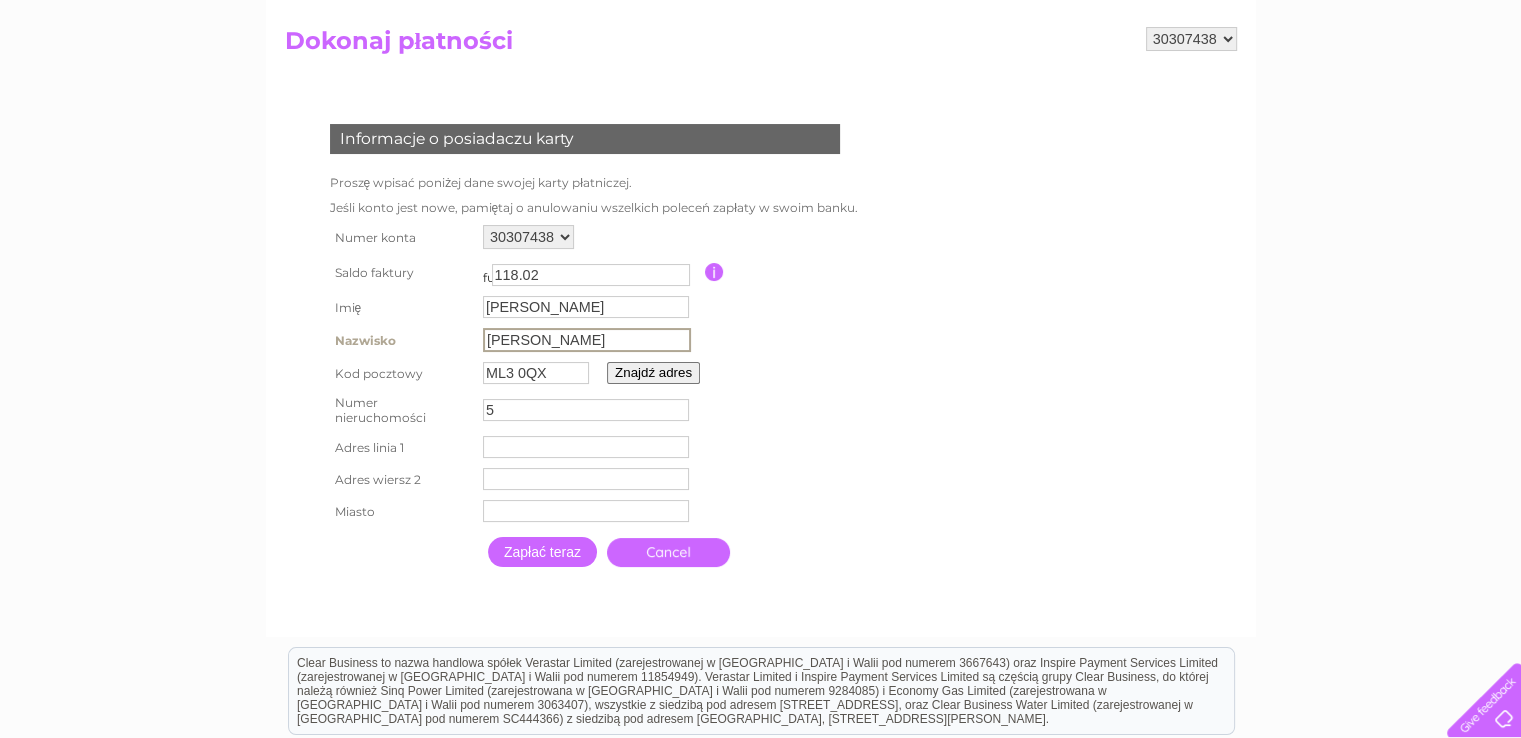 click on "Lalicki" at bounding box center [587, 340] 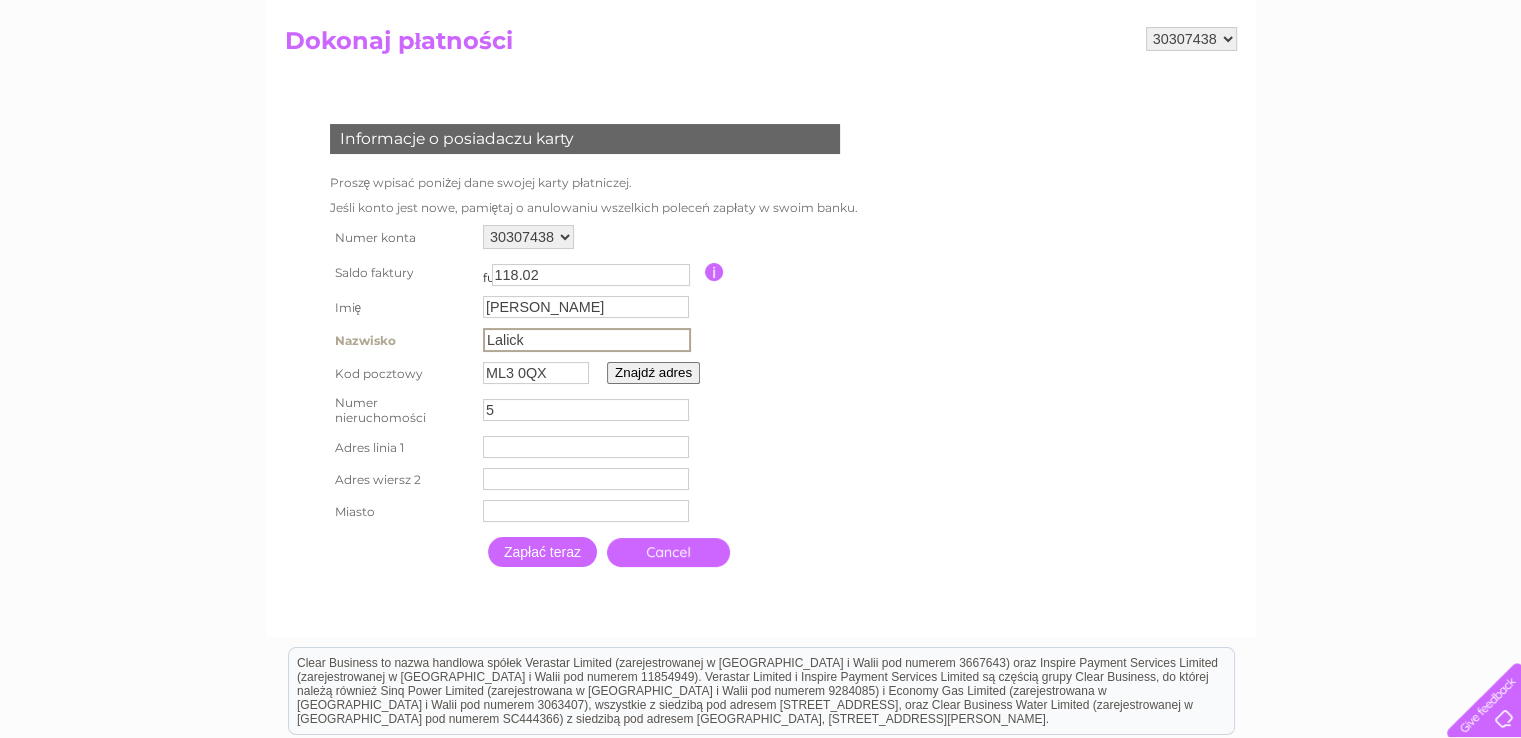 type on "Lalicki" 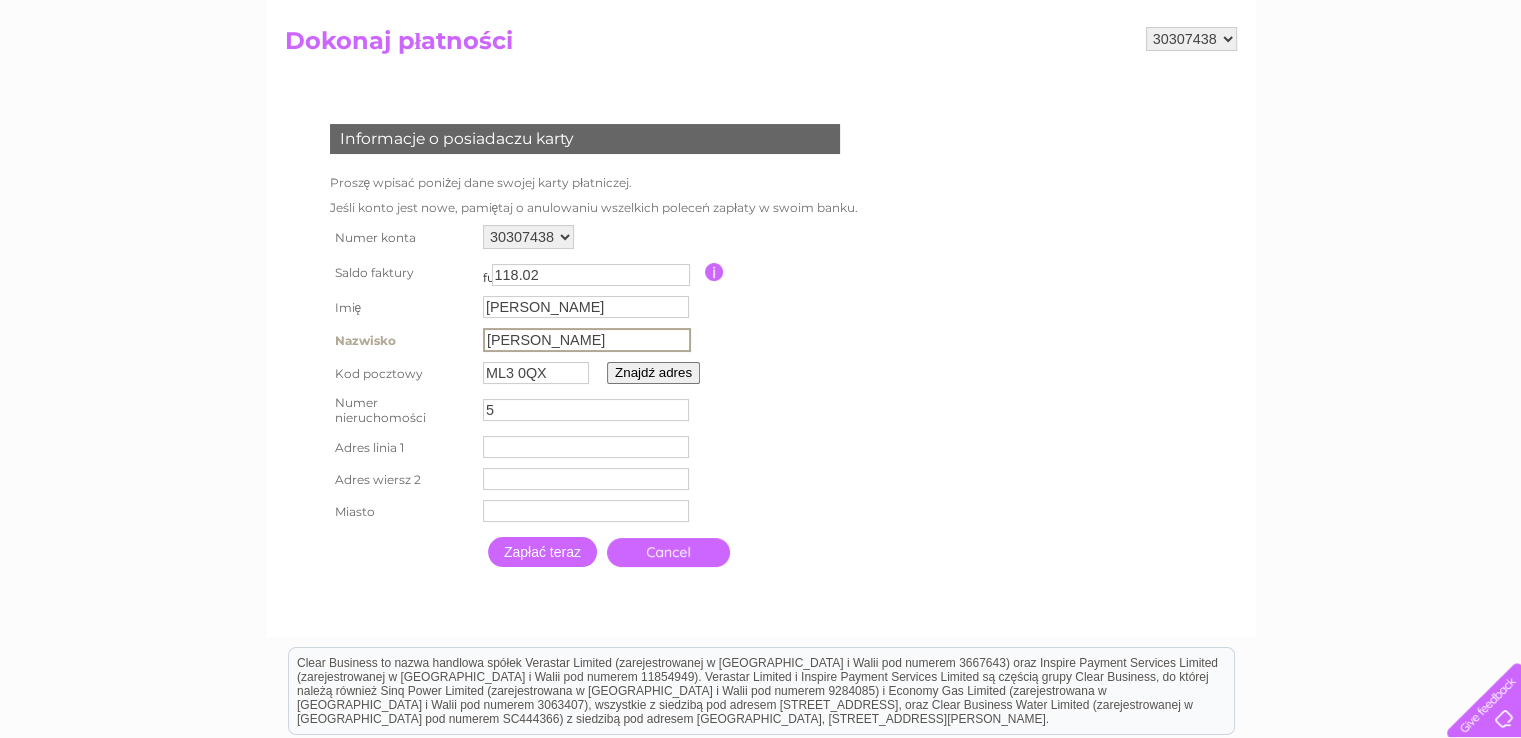 click on "ML3 0QX" at bounding box center [536, 373] 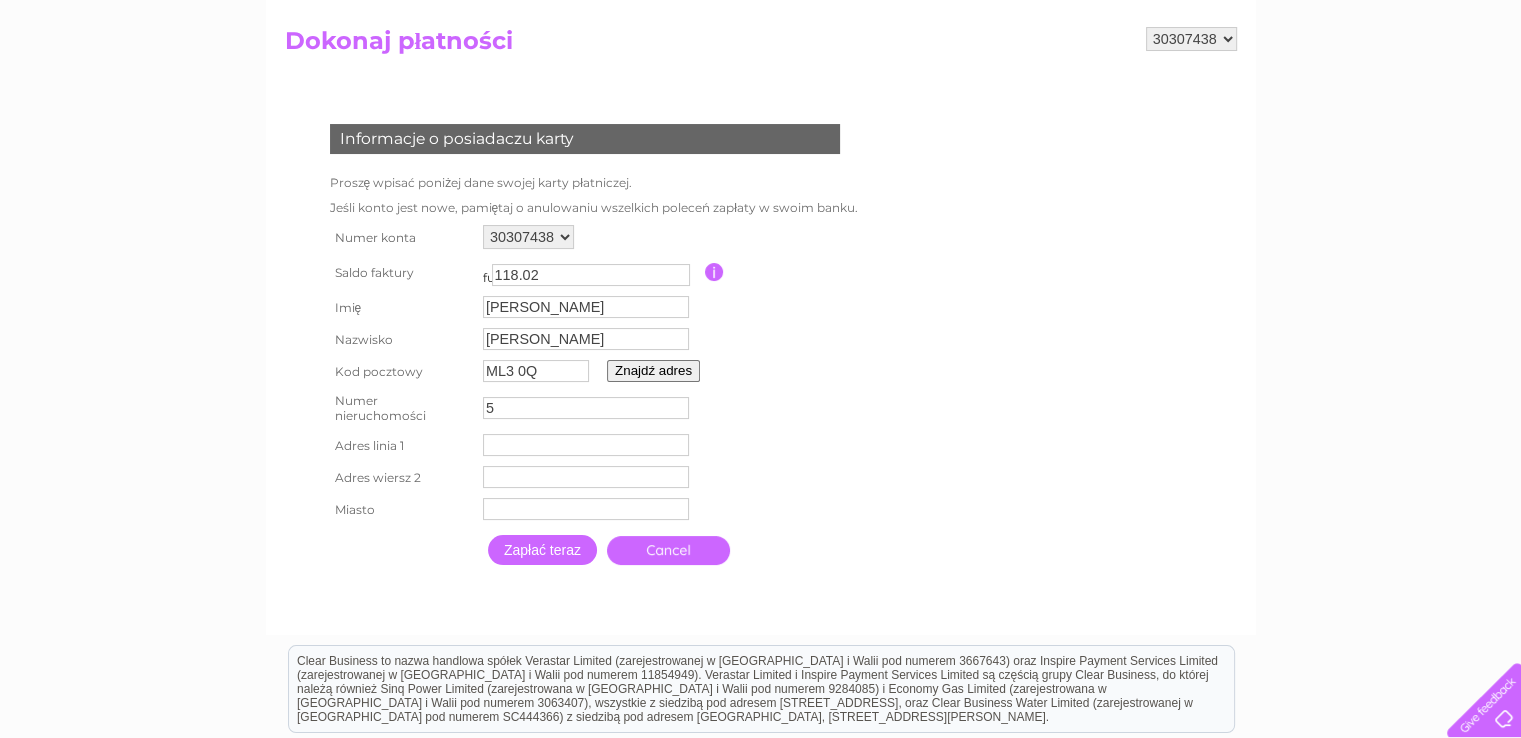 type on "ML3 0QX" 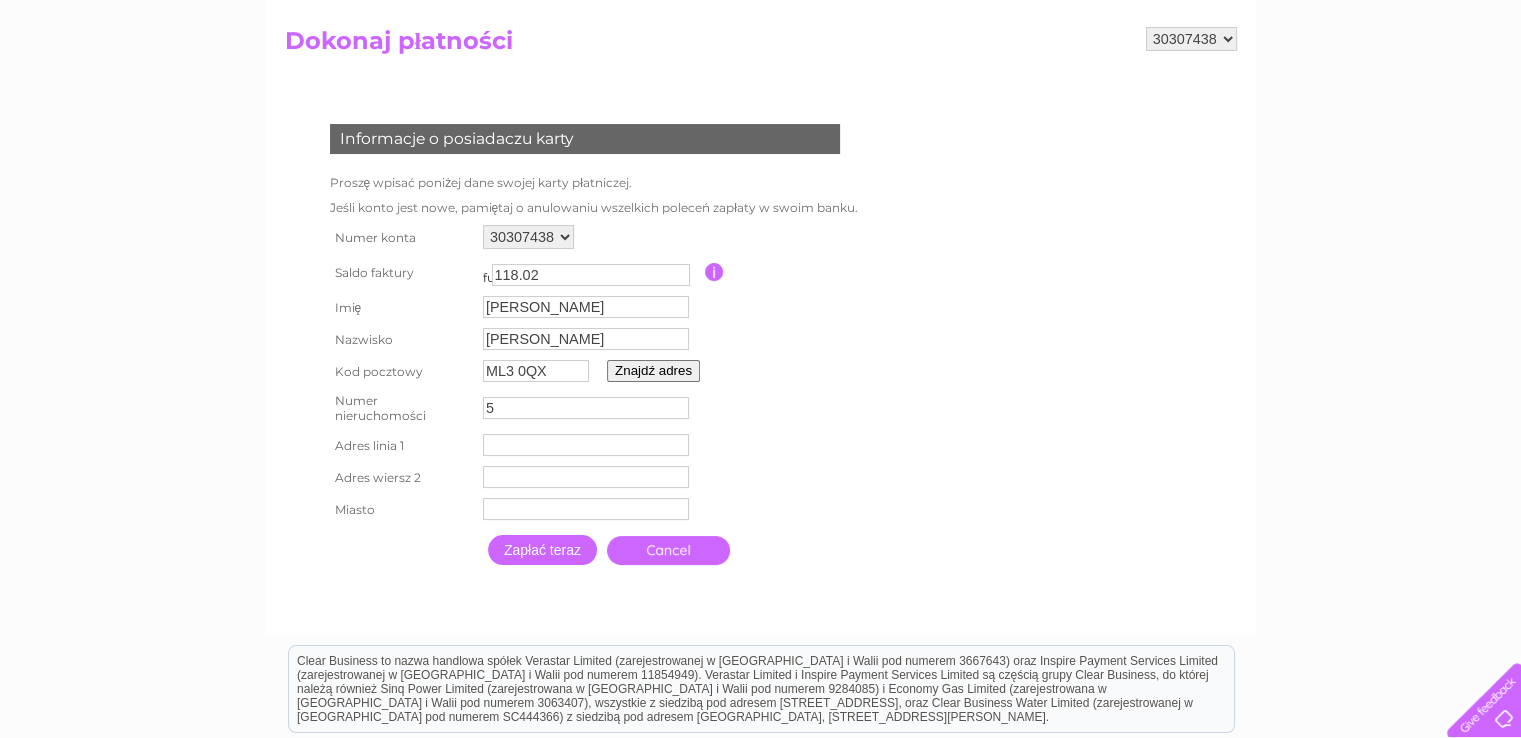click on "5
Numer nieruchomości" at bounding box center (591, 408) 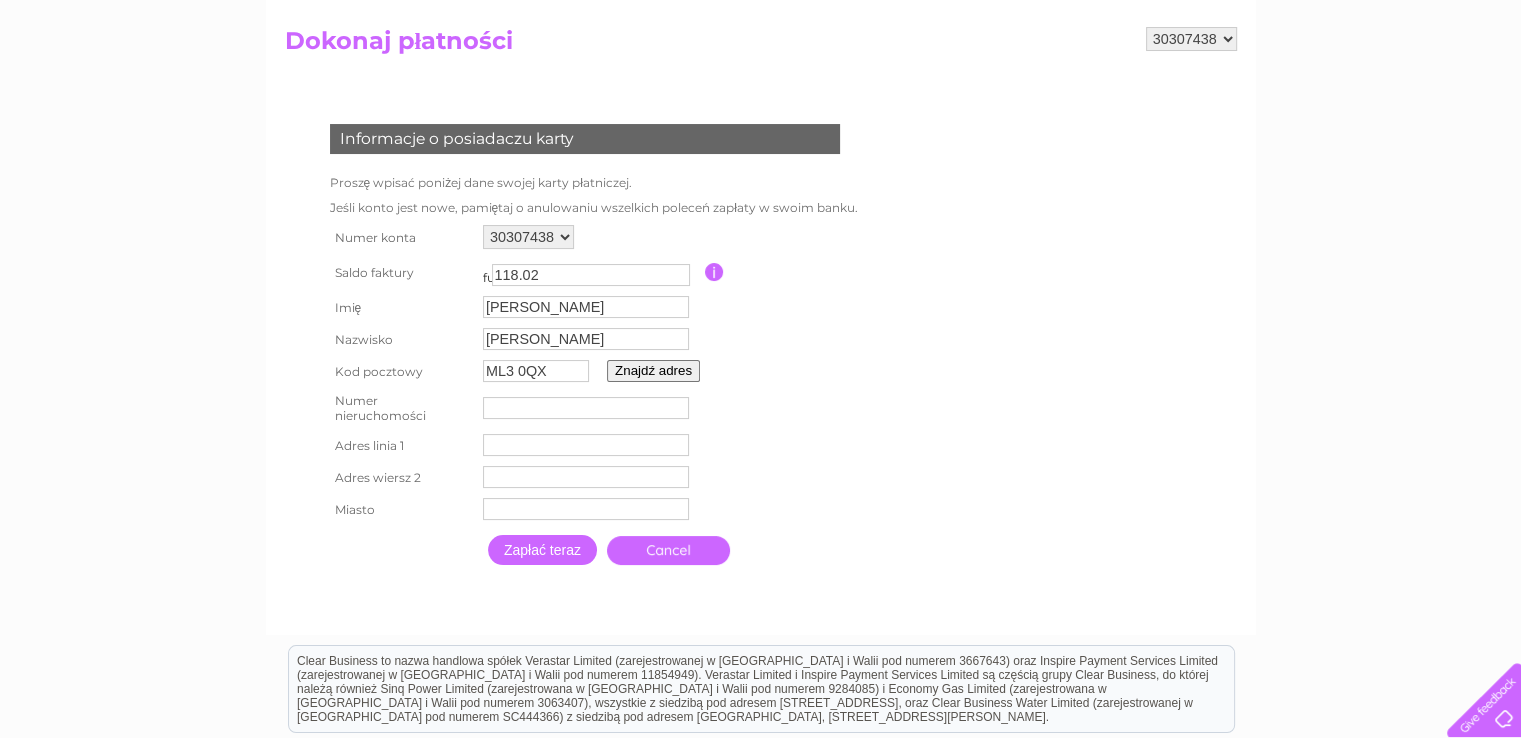 type on "5" 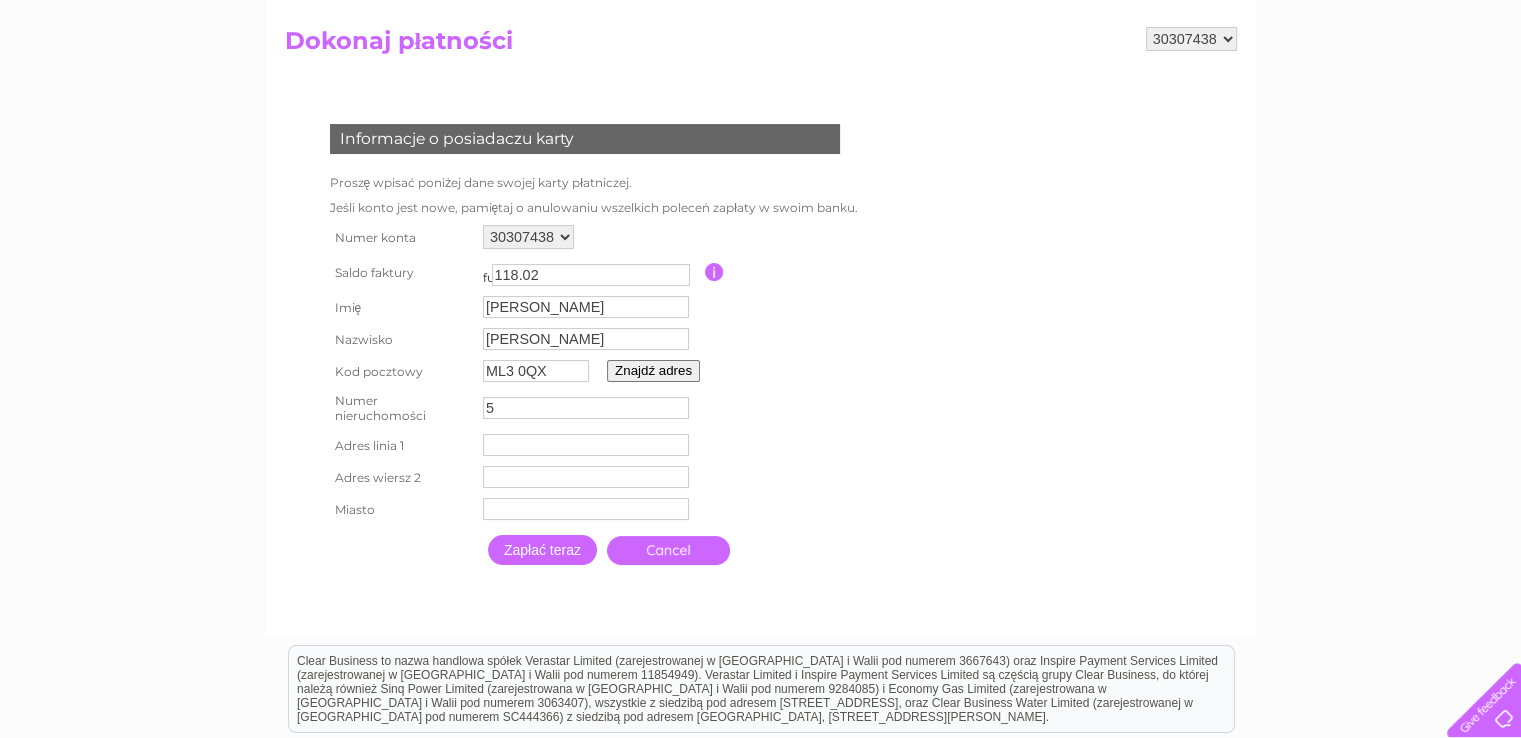 click at bounding box center [586, 445] 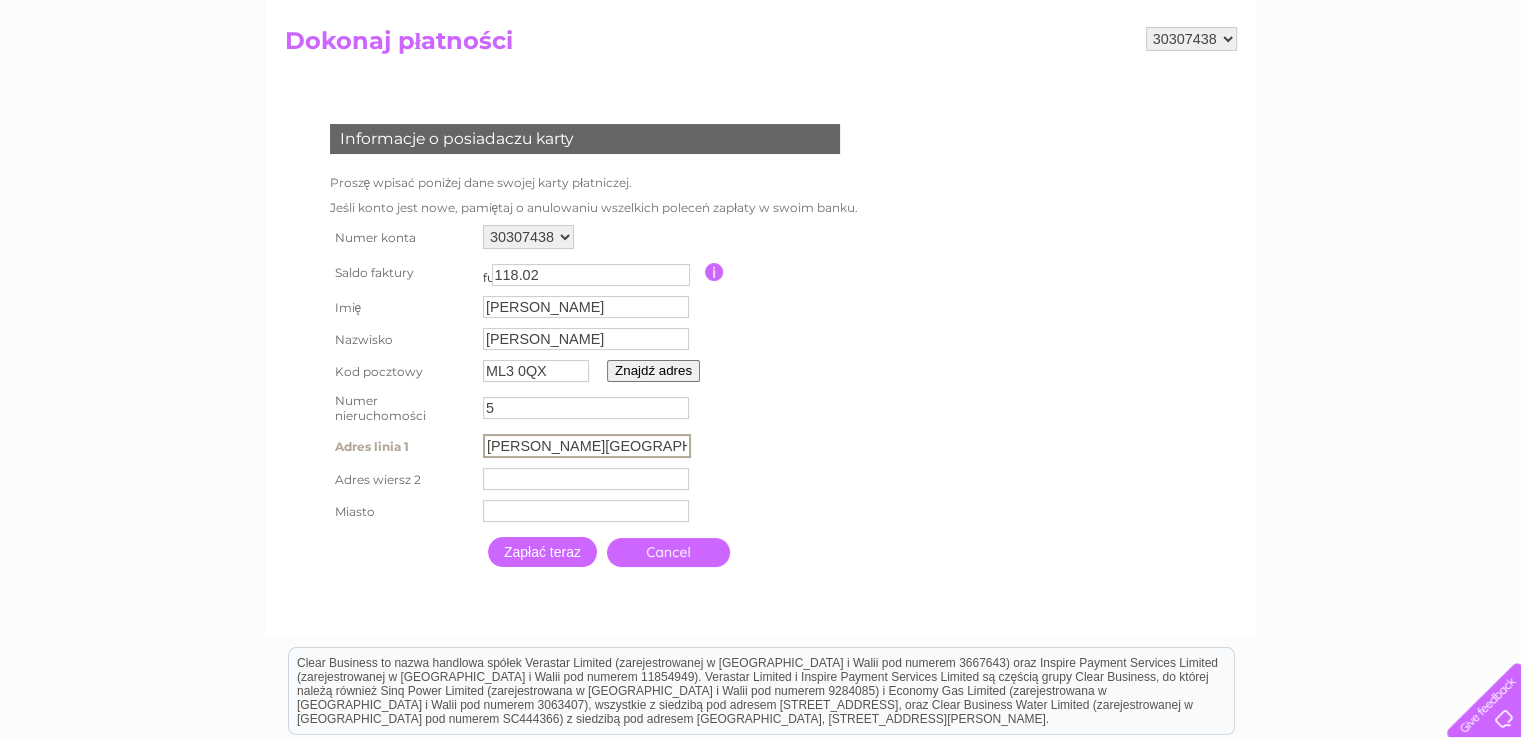 click on "Sneddon Street" at bounding box center (587, 446) 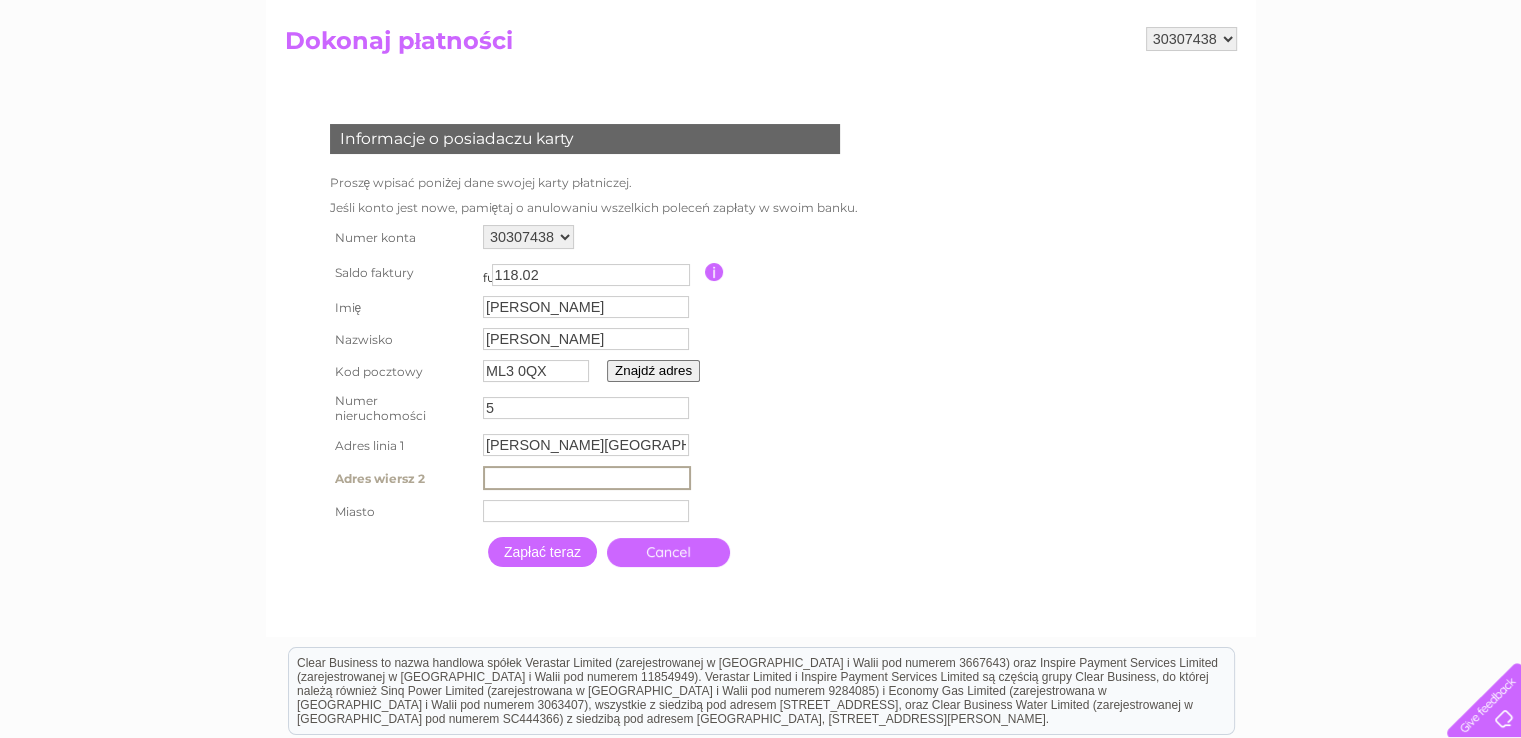 click at bounding box center [586, 511] 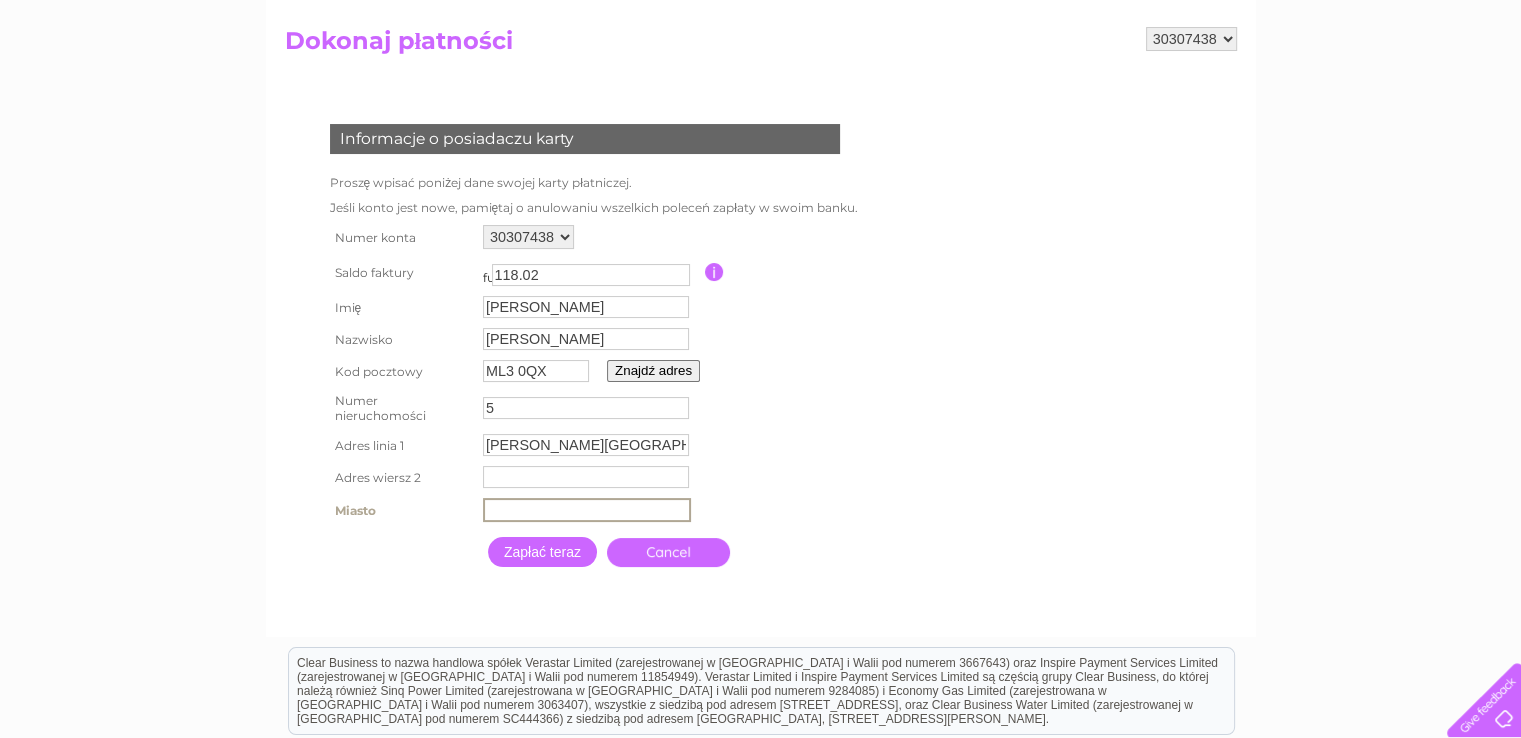 type on "G" 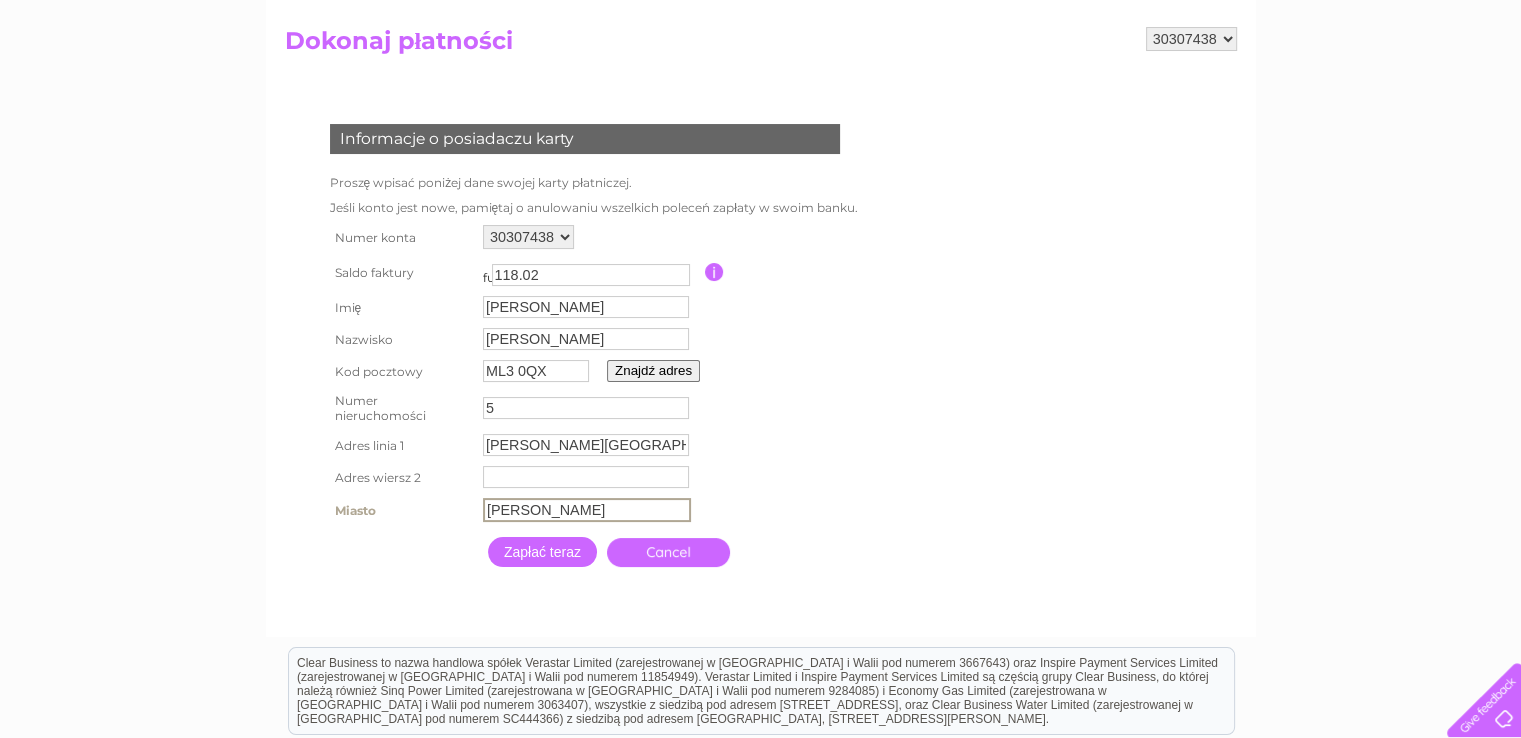 type on "Hamilton" 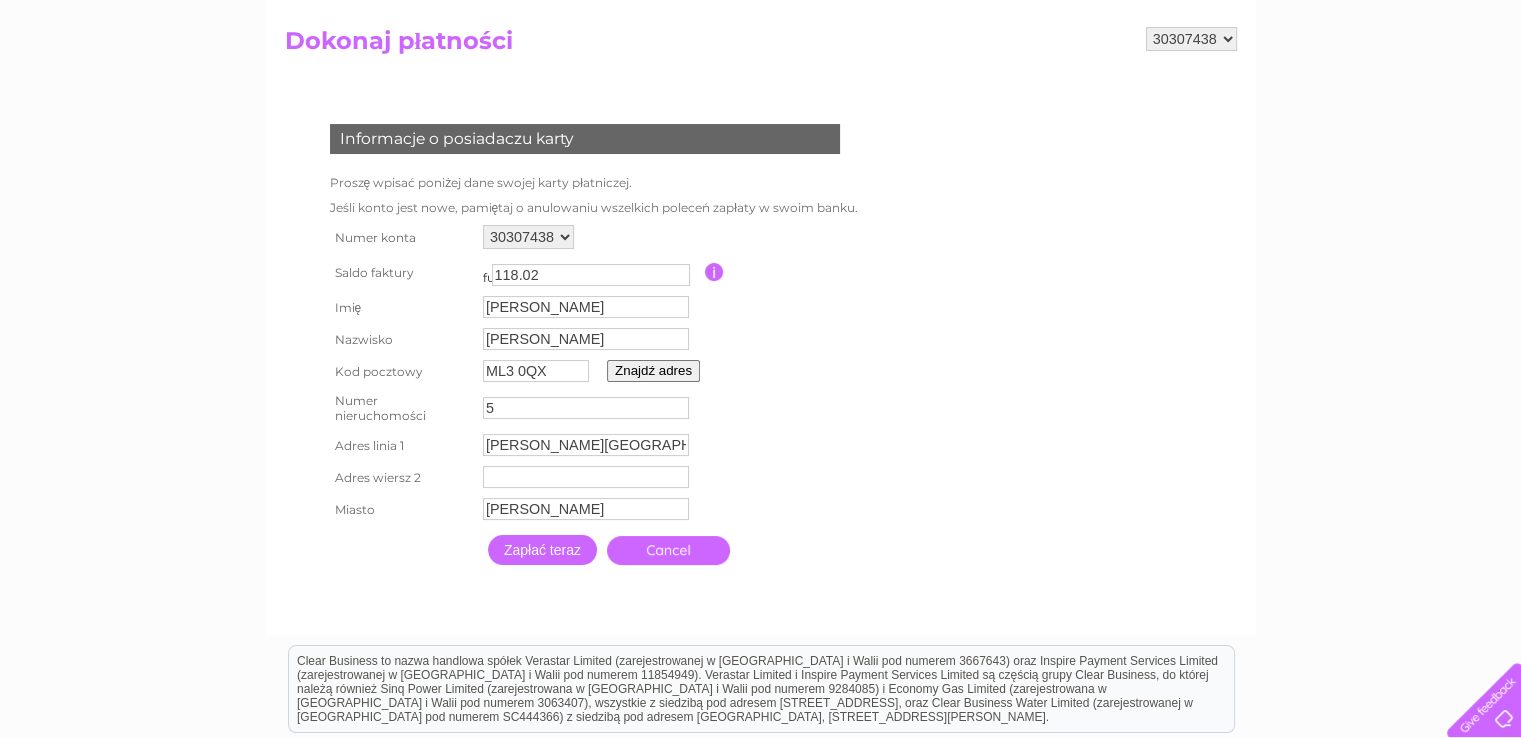 click on "30307438
Dokonaj płatności
Informacje o posiadaczu karty
Proszę wpisać poniżej dane swojej karty płatniczej.
Jeśli konto jest nowe, pamiętaj o anulowaniu wszelkich poleceń zapłaty w swoim banku.
Imię" at bounding box center (761, 321) 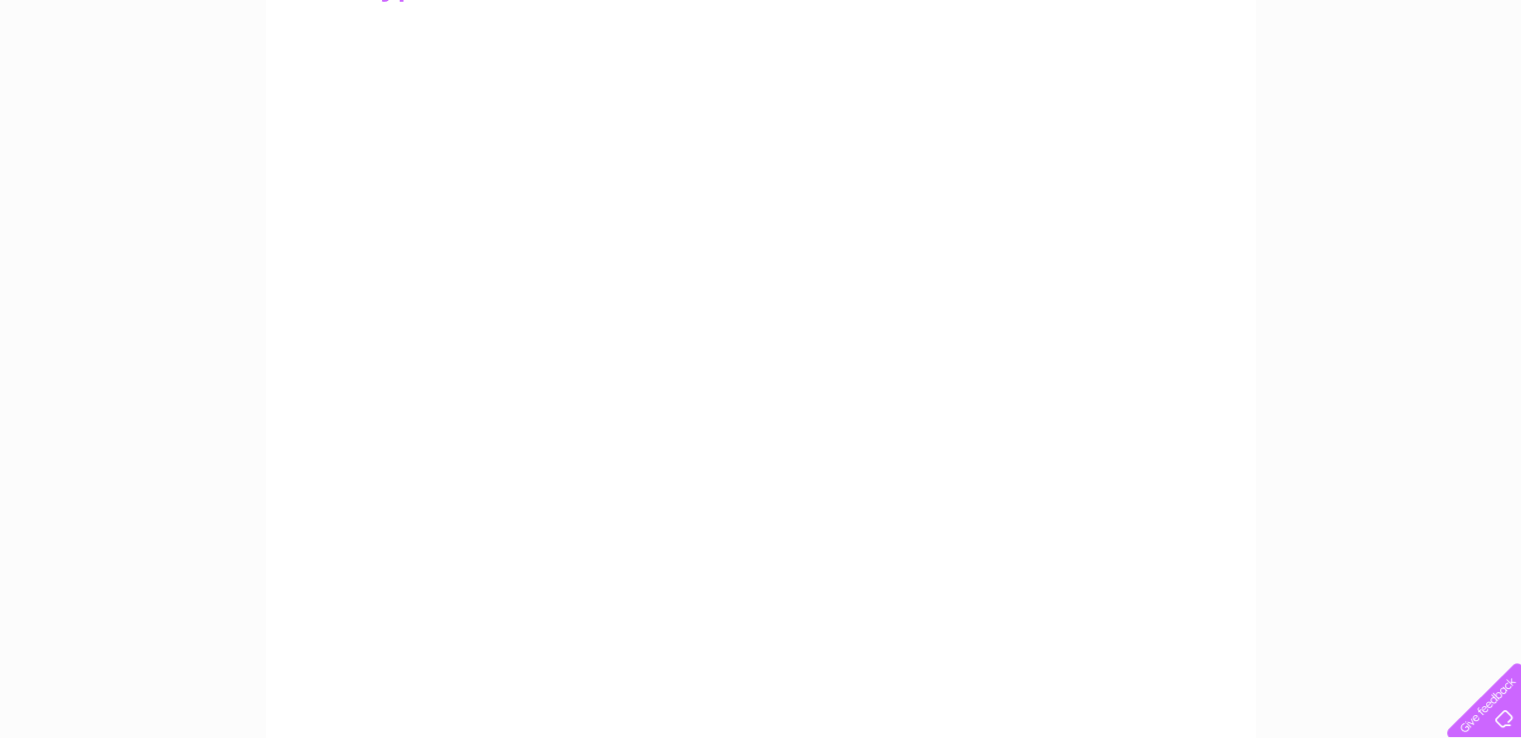 scroll, scrollTop: 302, scrollLeft: 0, axis: vertical 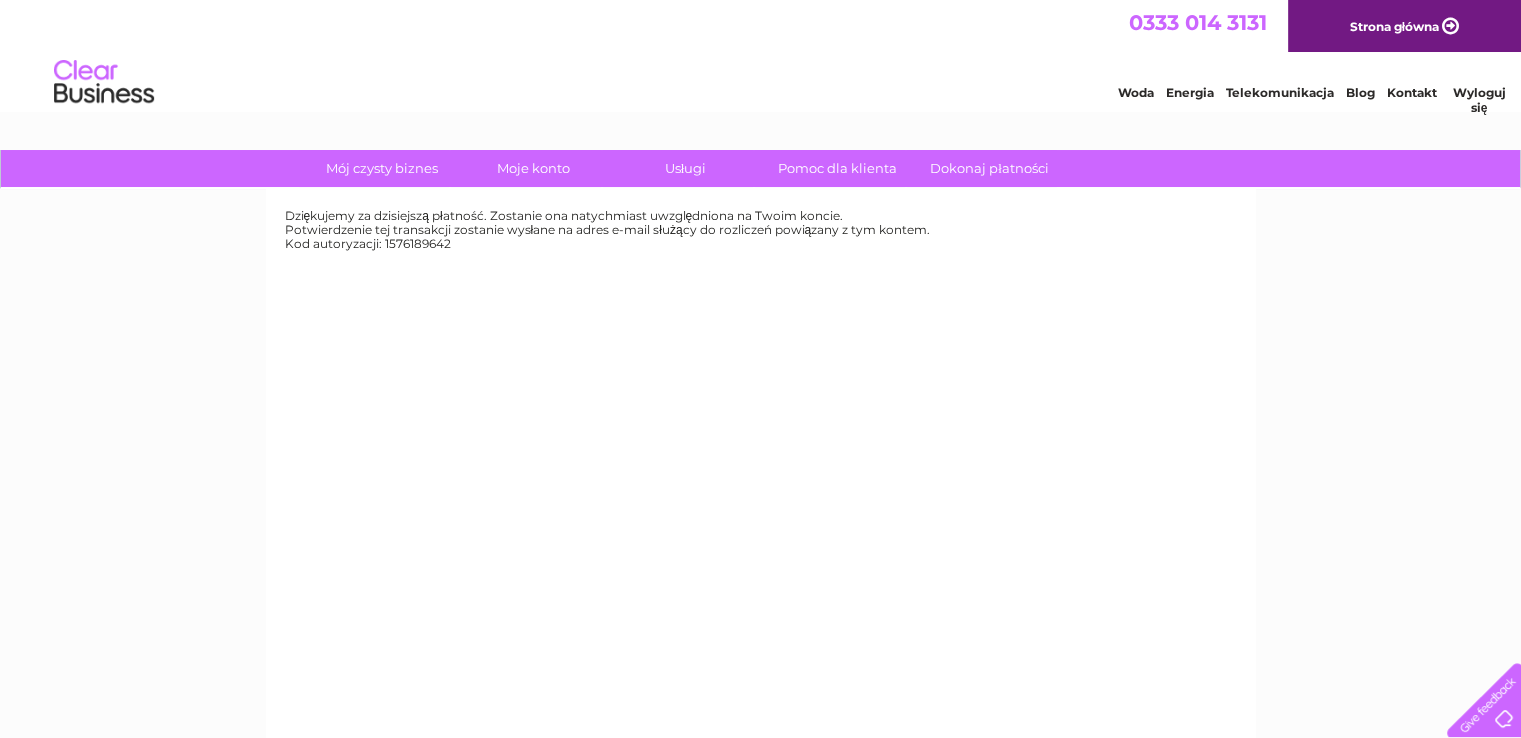 click on "Strona główna" at bounding box center [1394, 26] 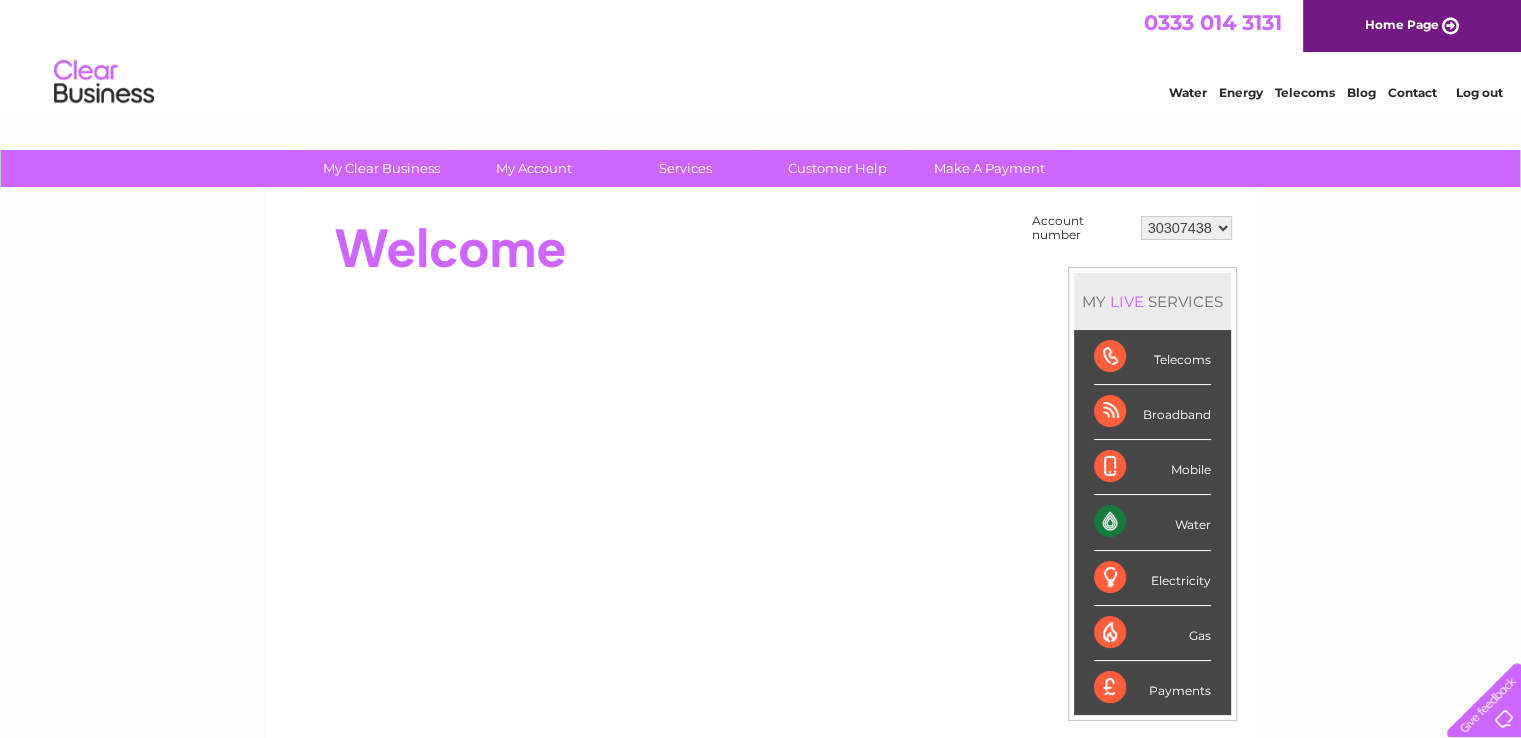 scroll, scrollTop: 0, scrollLeft: 0, axis: both 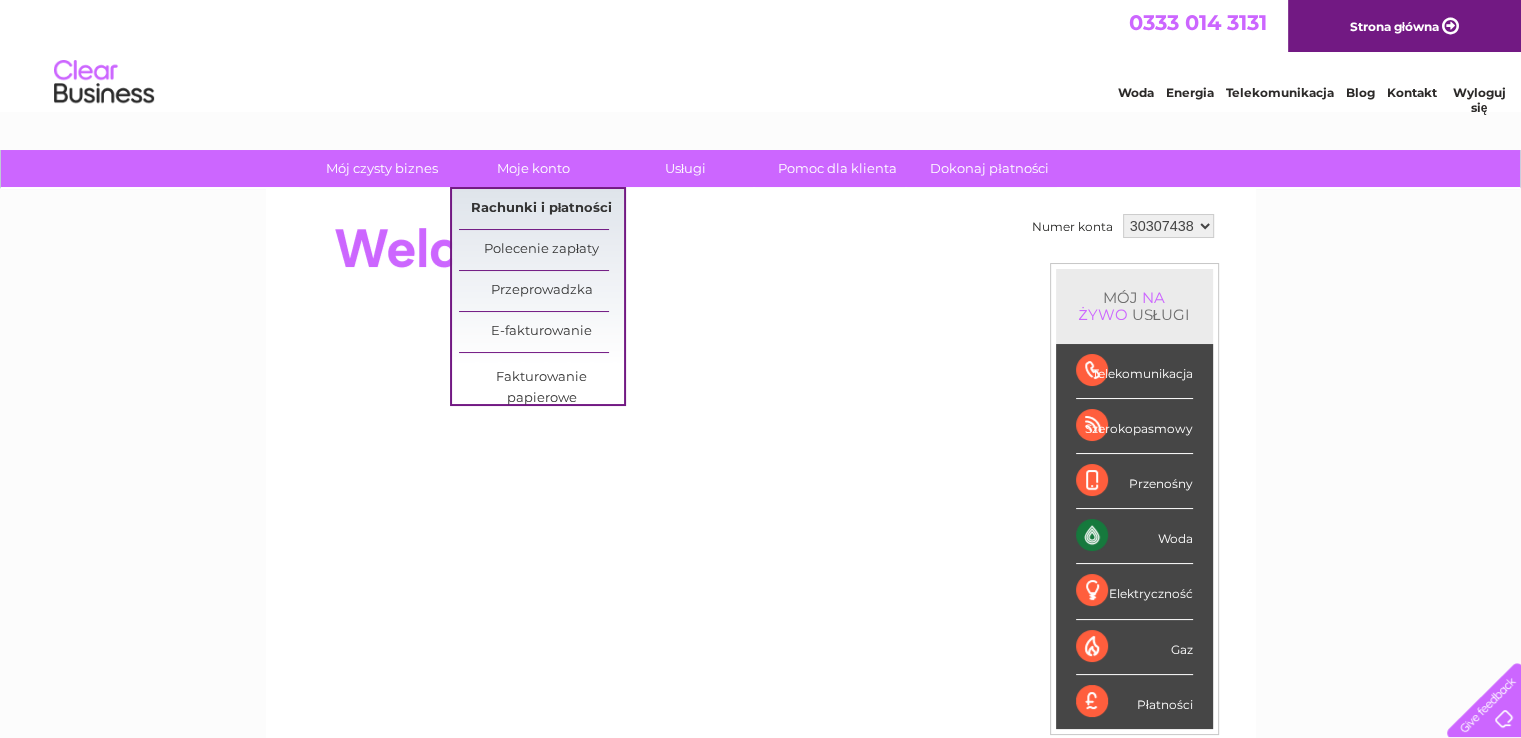 click on "Rachunki i płatności" at bounding box center [542, 207] 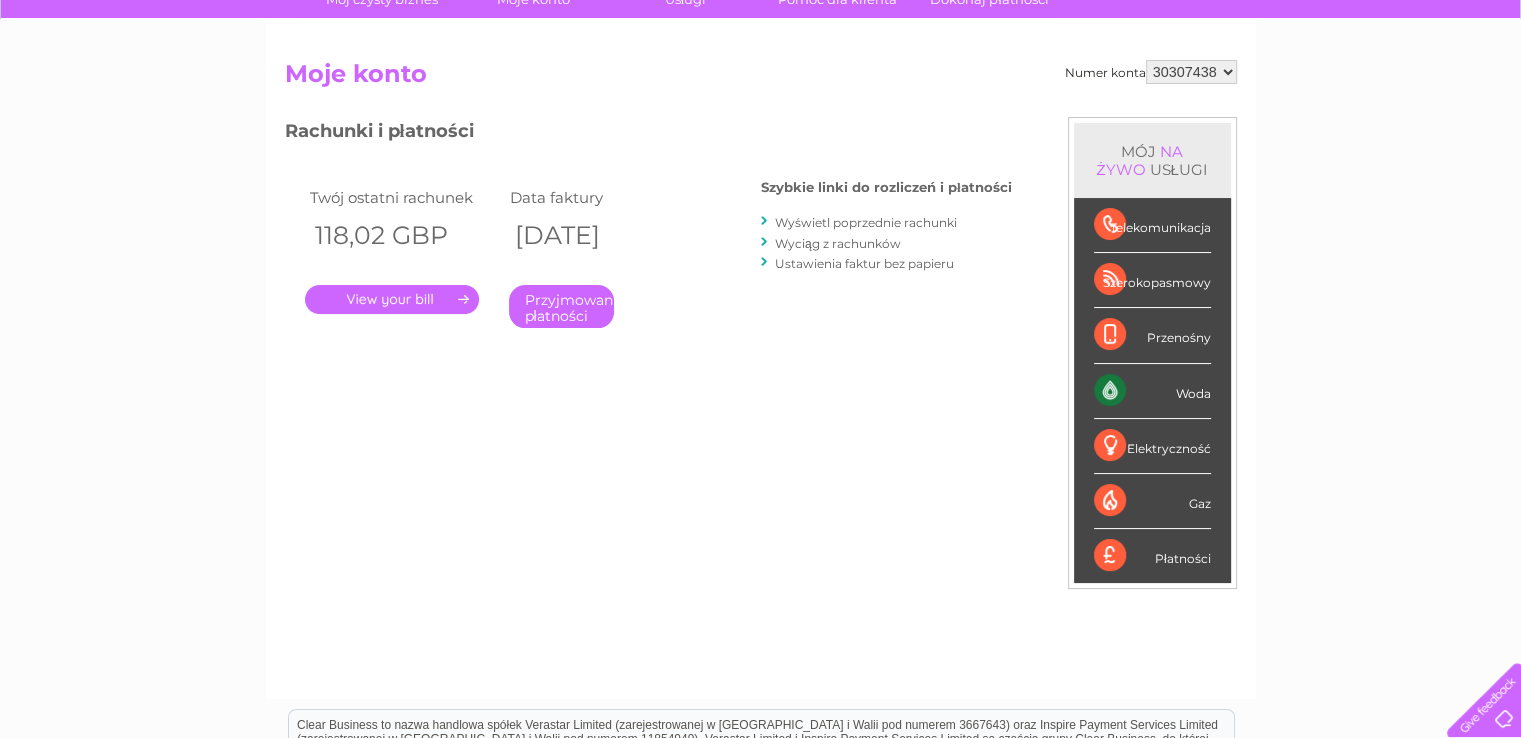 scroll, scrollTop: 200, scrollLeft: 0, axis: vertical 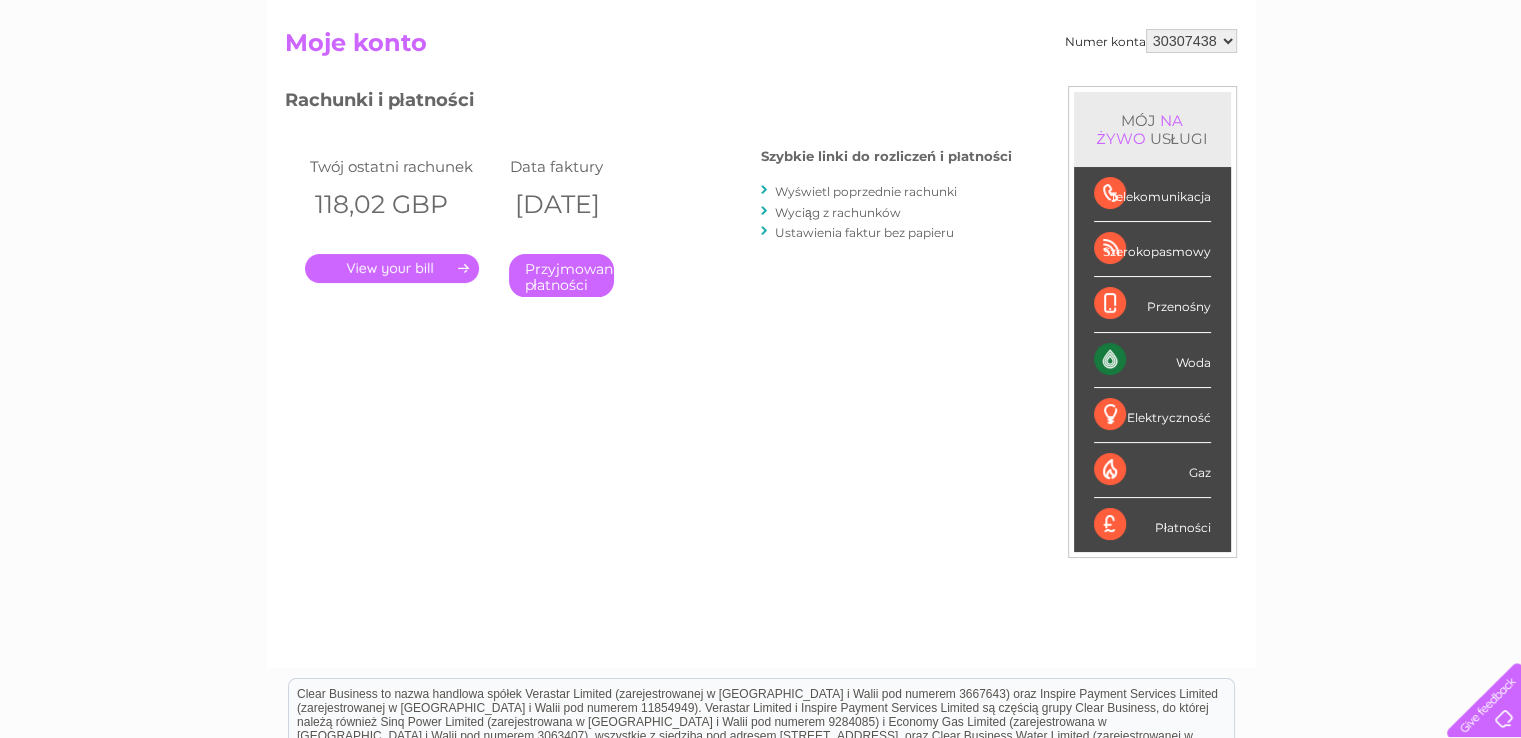 click on "Wyświetl poprzednie rachunki" at bounding box center (866, 191) 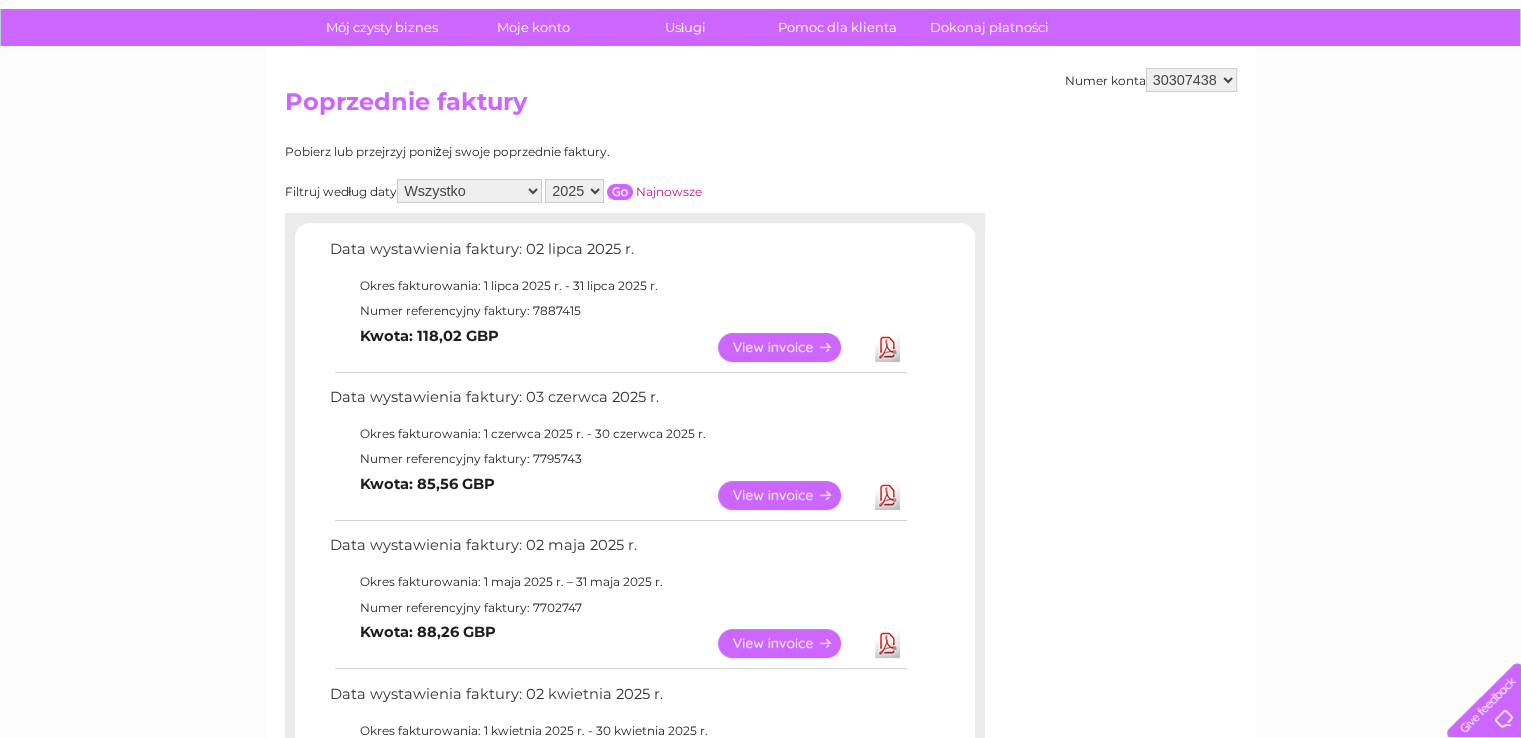 scroll, scrollTop: 200, scrollLeft: 0, axis: vertical 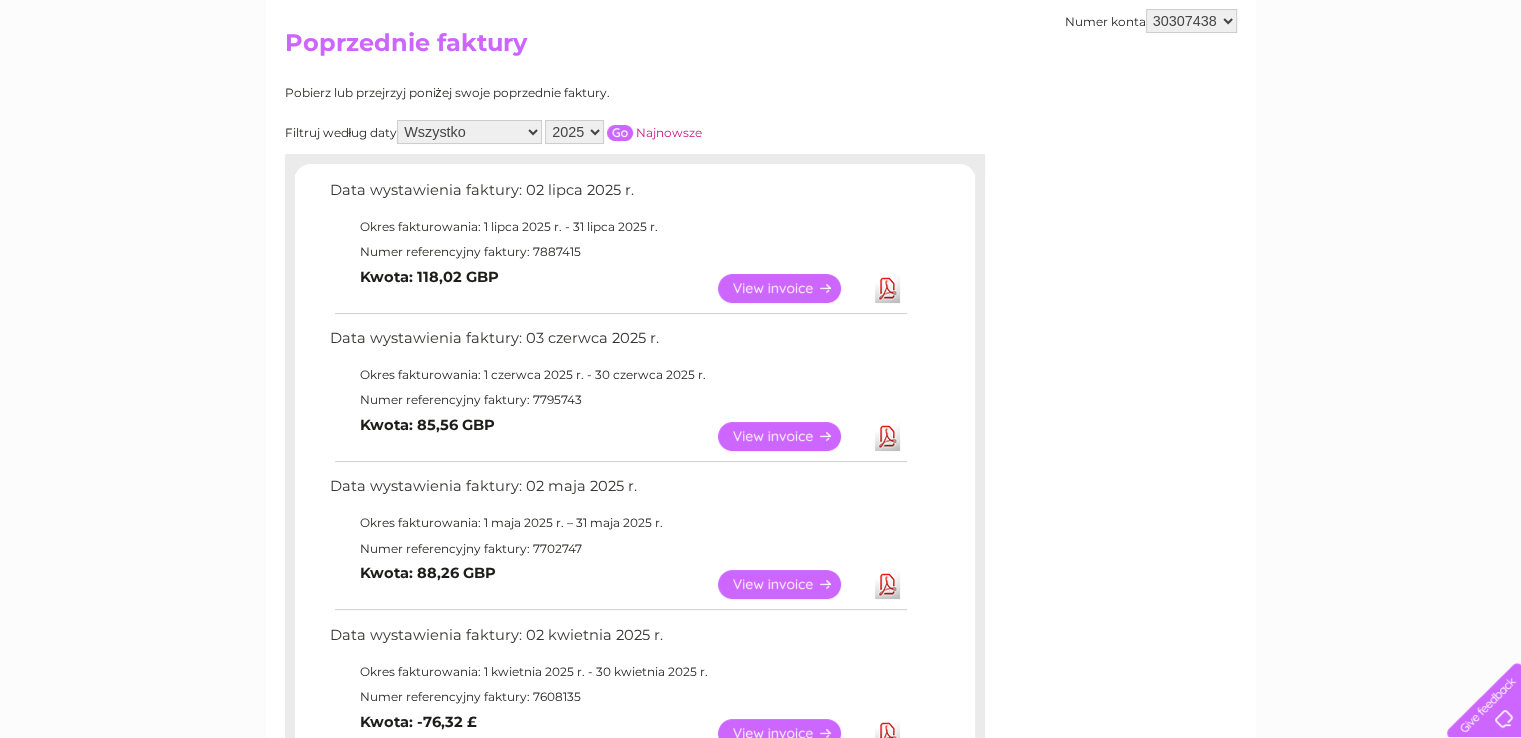click on "Wszystko
Styczeń
Luty
[PERSON_NAME]
[PERSON_NAME]
Móc
Czerwiec
Lipiec
Październik
Listopad
Grudzień" at bounding box center (469, 132) 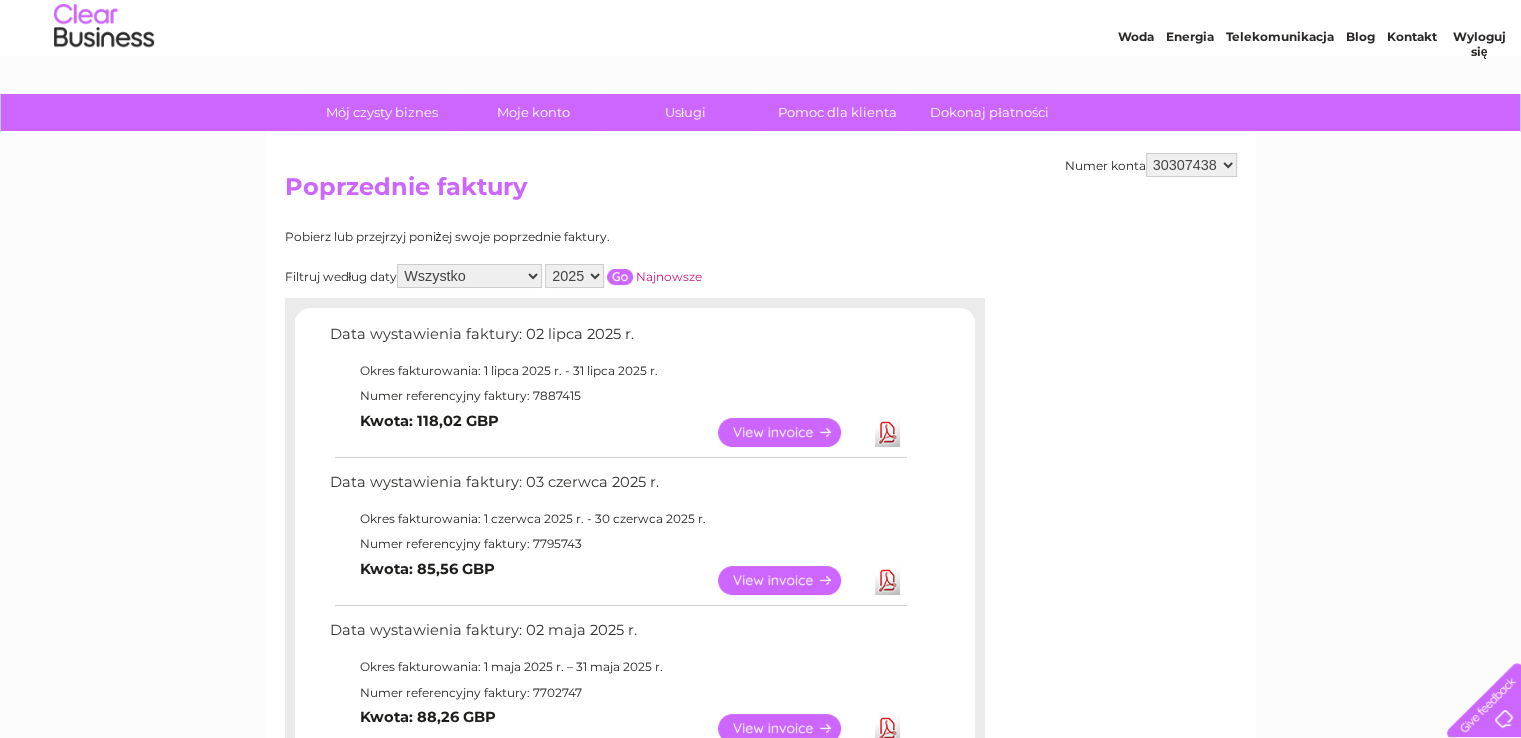 scroll, scrollTop: 0, scrollLeft: 0, axis: both 